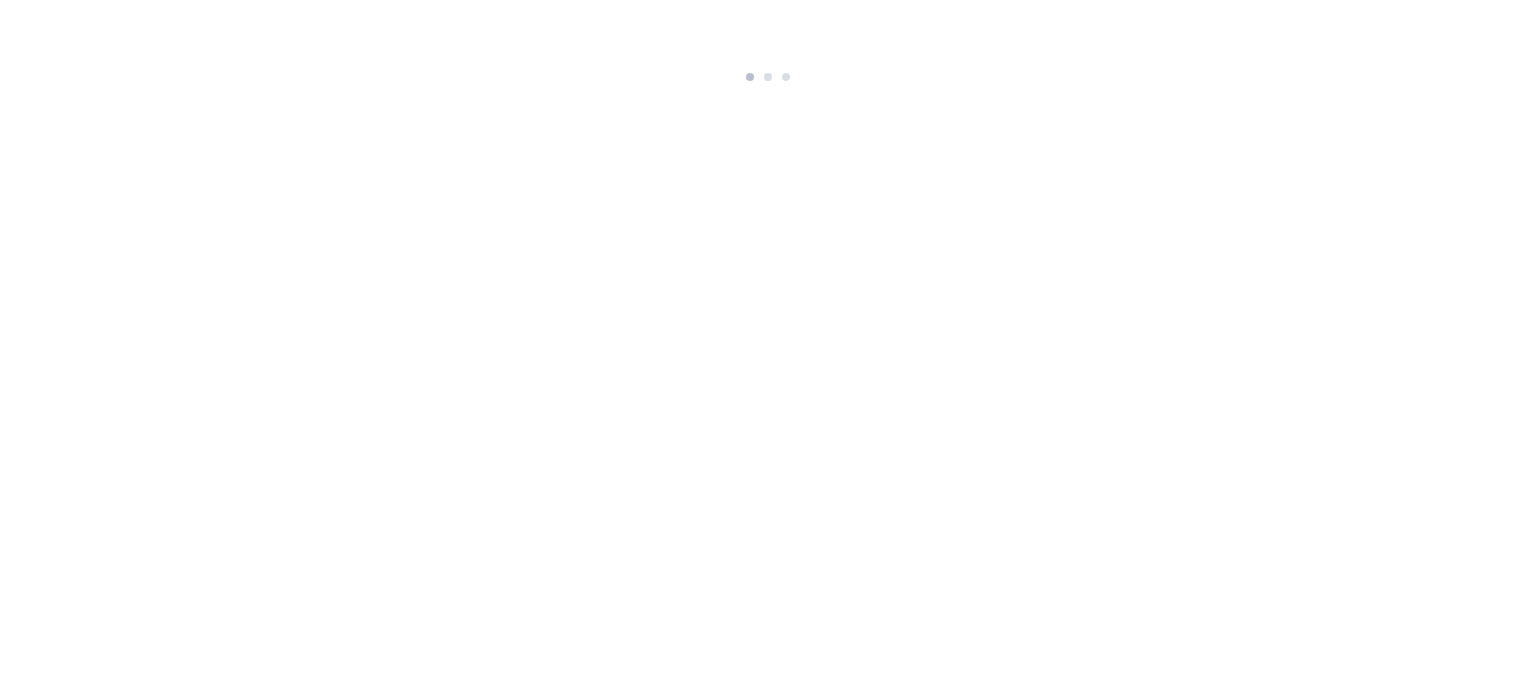 scroll, scrollTop: 0, scrollLeft: 0, axis: both 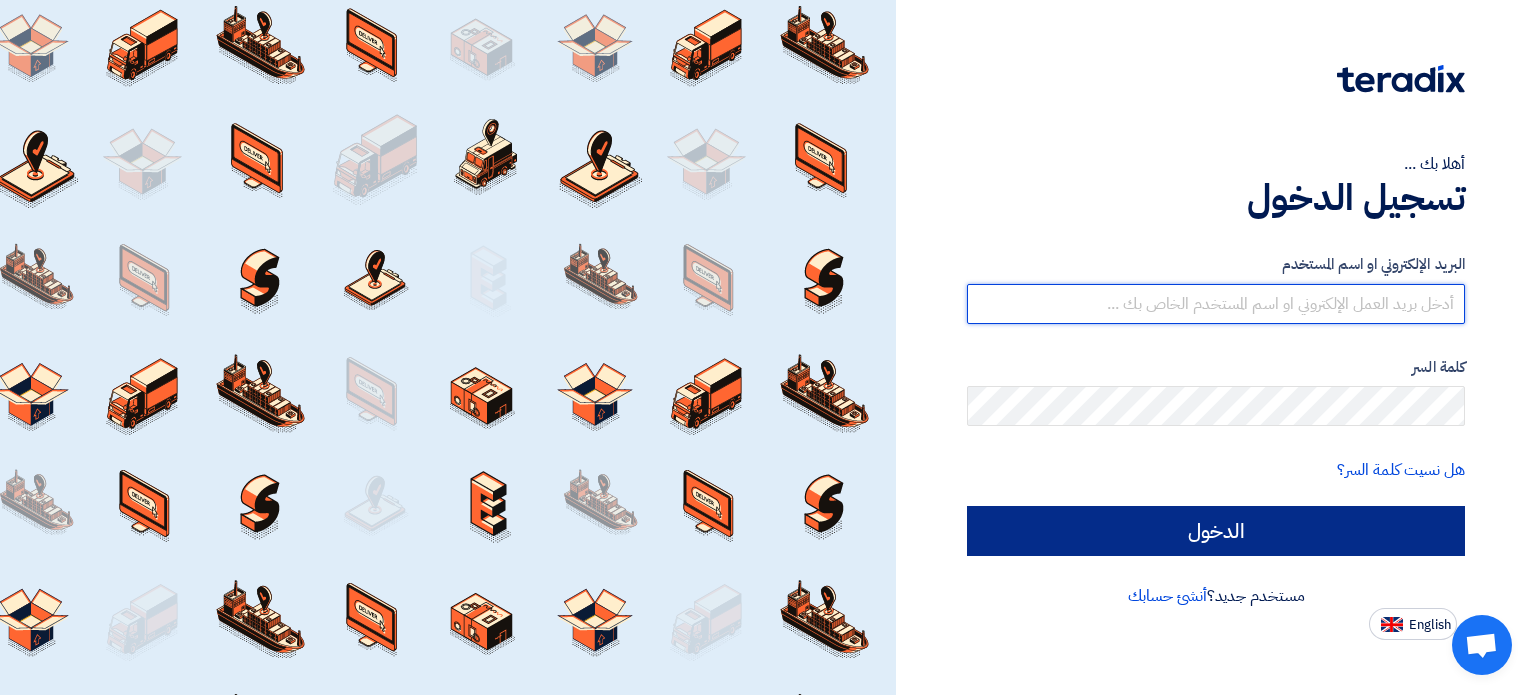 type on "[EMAIL_ADDRESS][DOMAIN_NAME]" 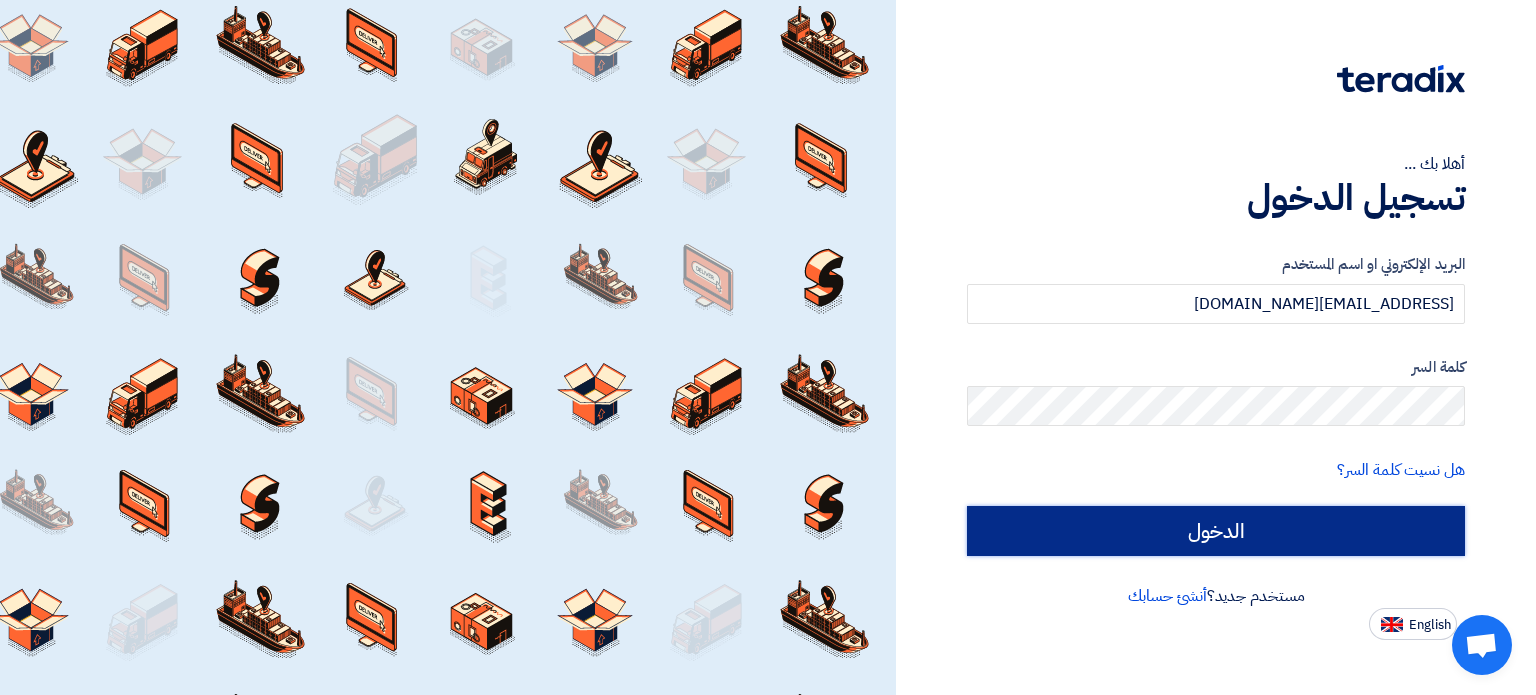 click on "الدخول" 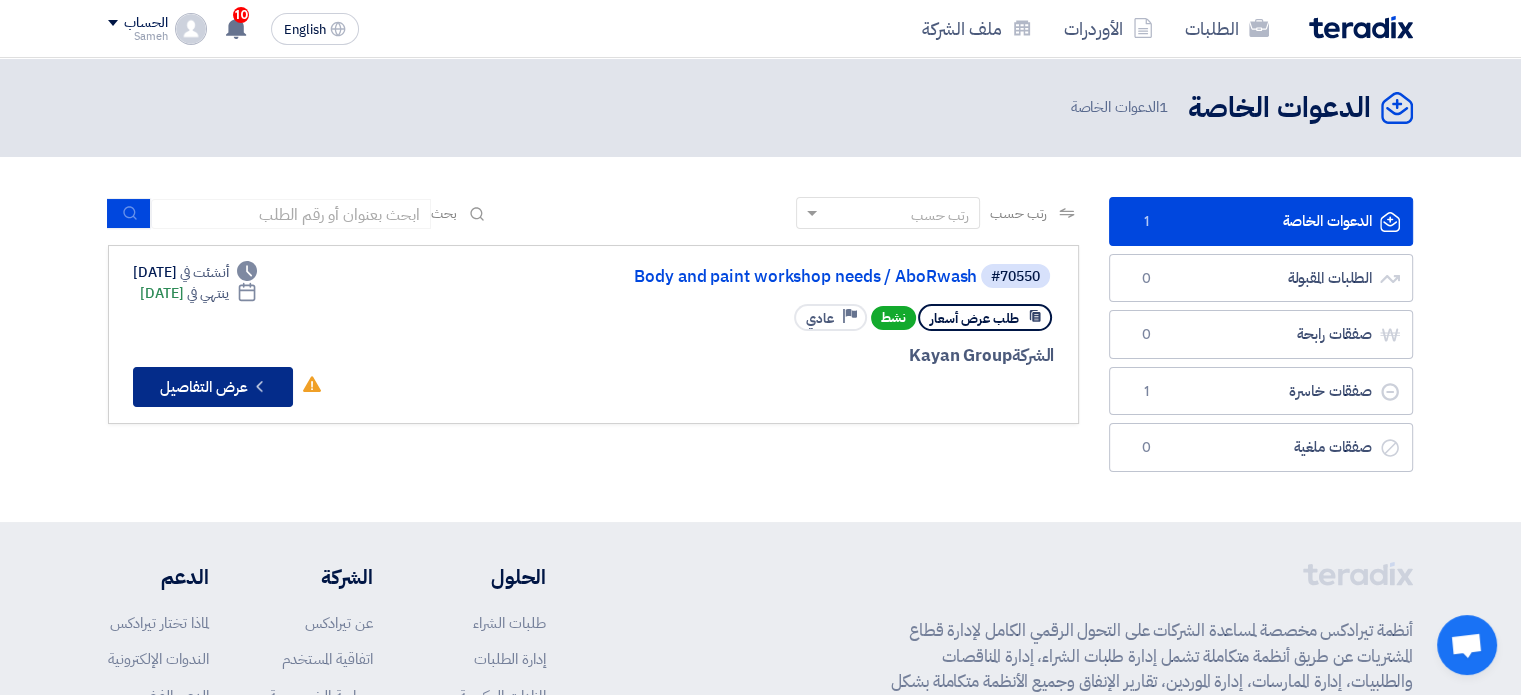click on "Check details
عرض التفاصيل" 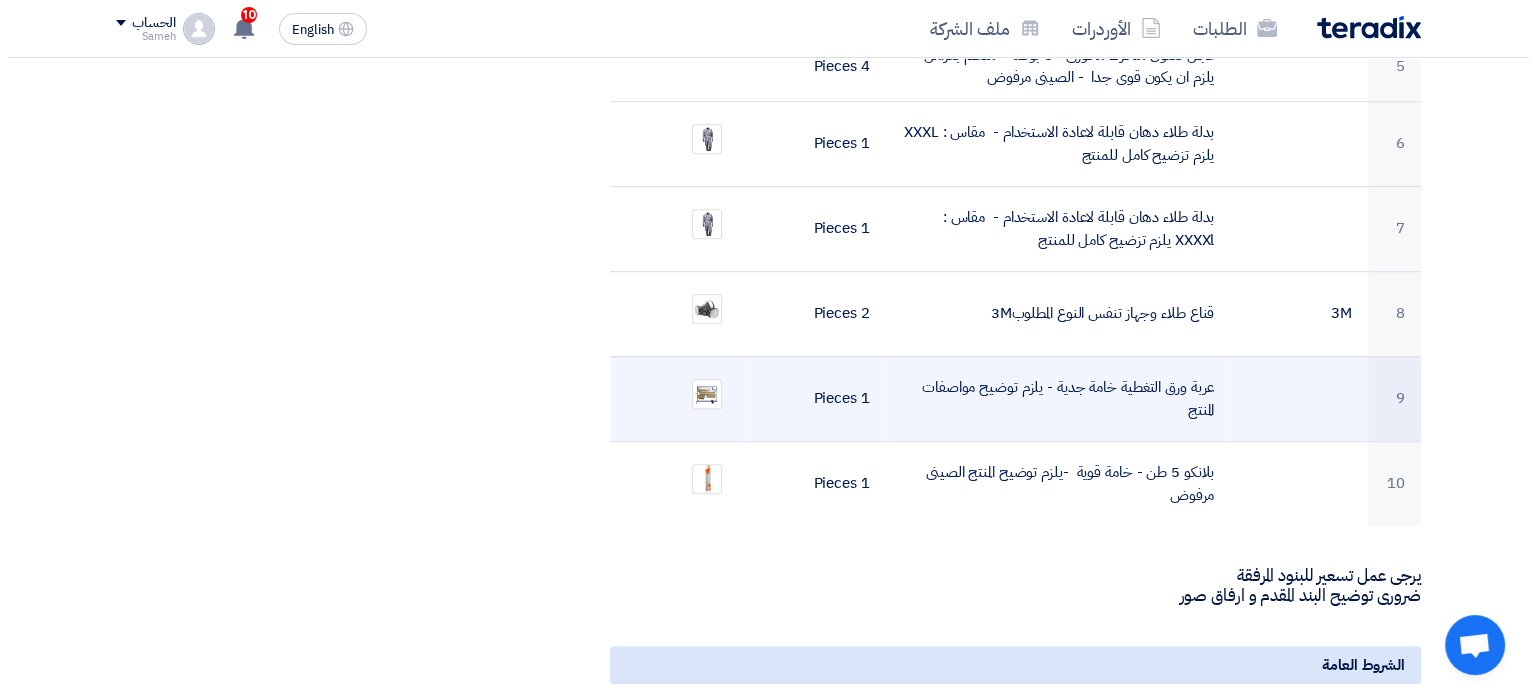 scroll, scrollTop: 1100, scrollLeft: 0, axis: vertical 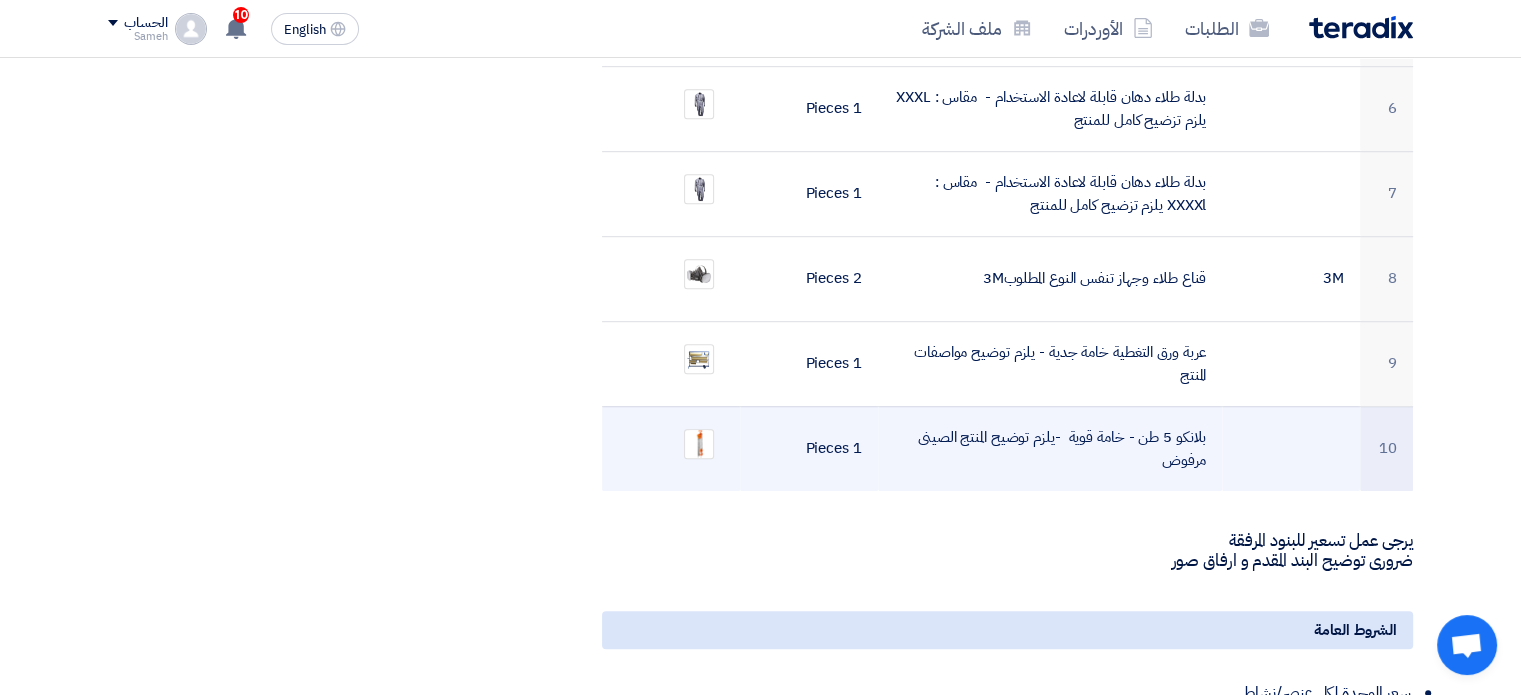 drag, startPoint x: 1131, startPoint y: 409, endPoint x: 1096, endPoint y: 411, distance: 35.057095 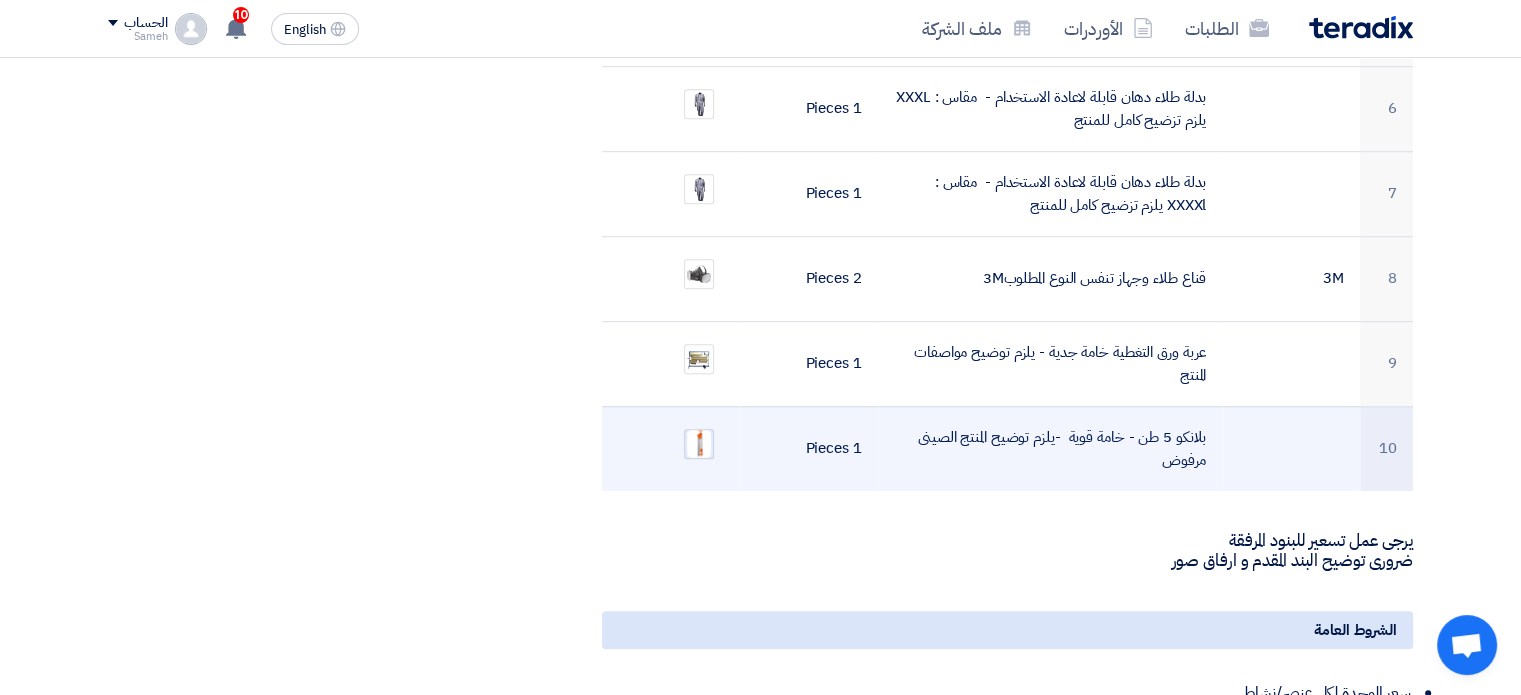 click 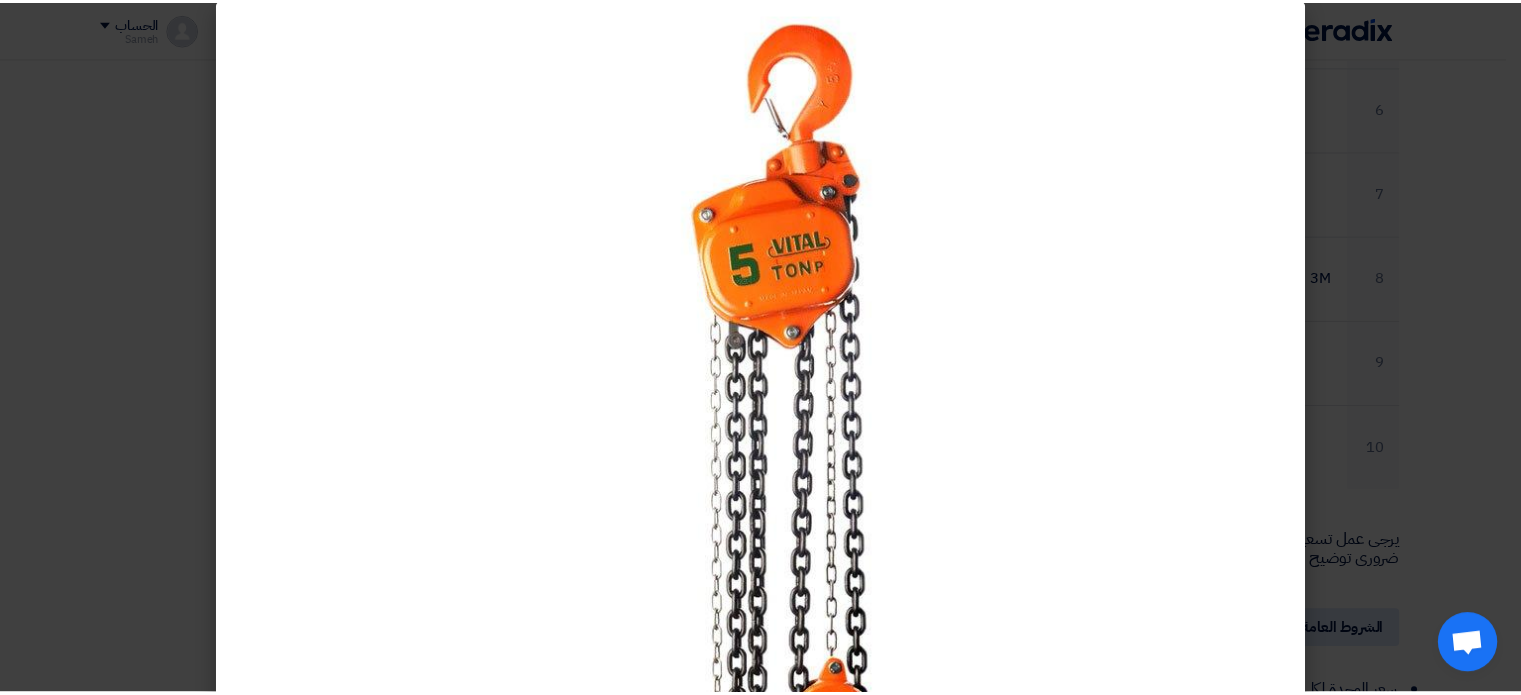 scroll, scrollTop: 0, scrollLeft: 0, axis: both 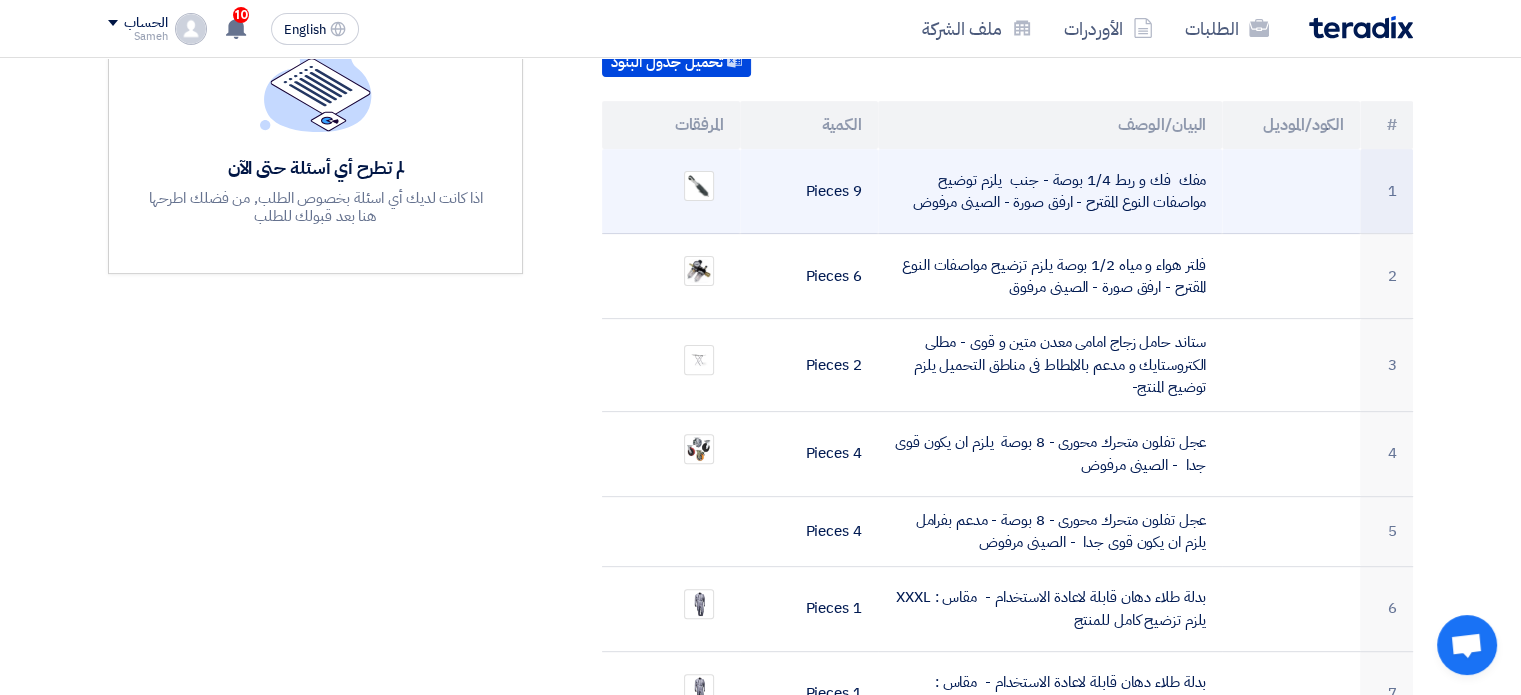 click on "مفك  فك و ربط 1/4 بوصة - جنب
يلزم توضيح  مواصفات النوع المقترح - ارفق صورة
- الصينى مرفوض" 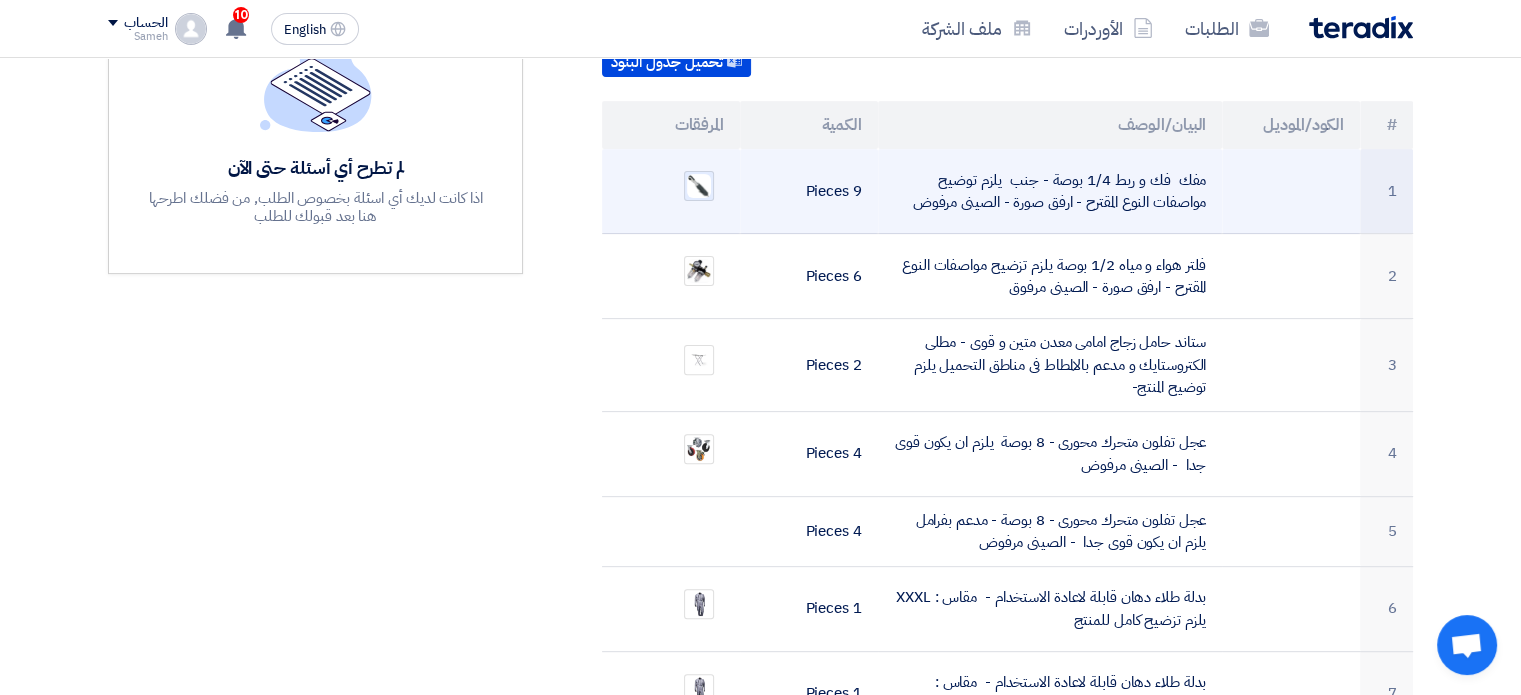 click 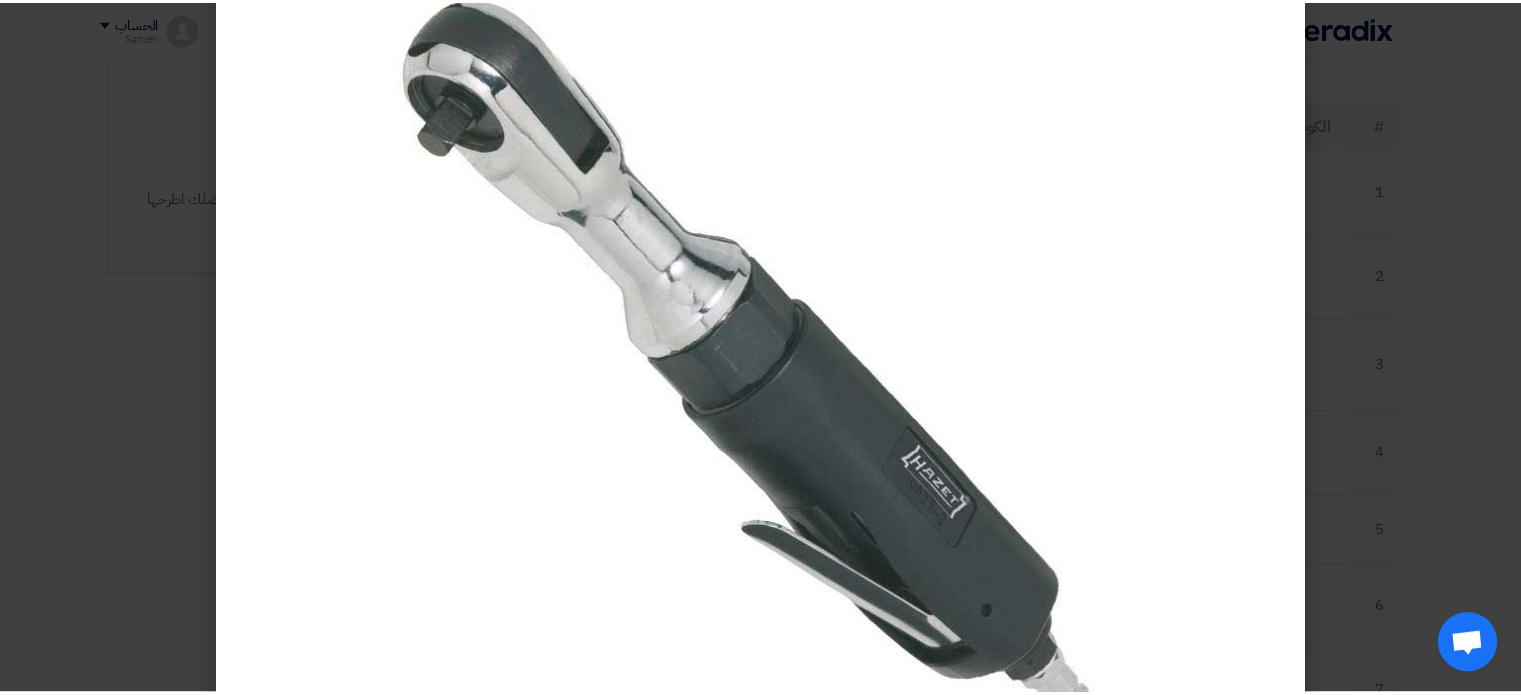 scroll, scrollTop: 0, scrollLeft: 0, axis: both 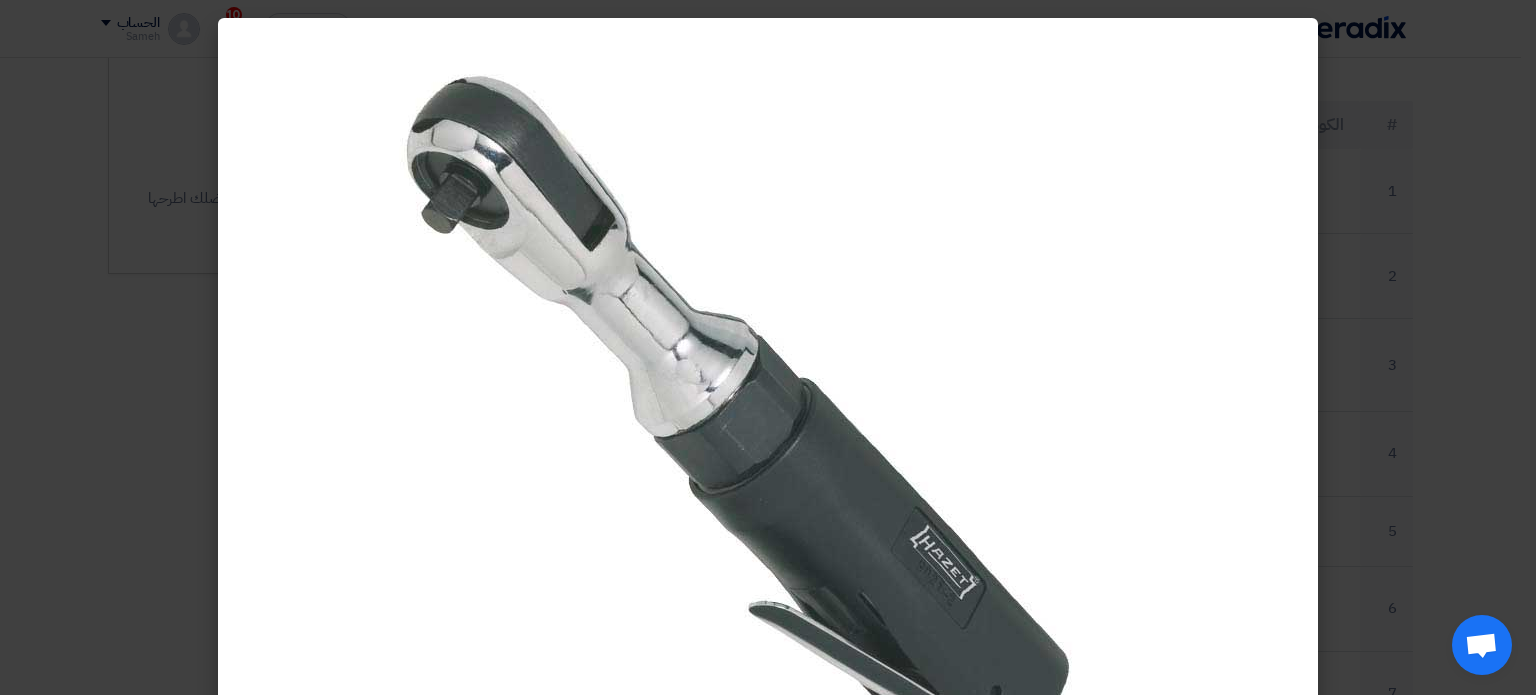 click 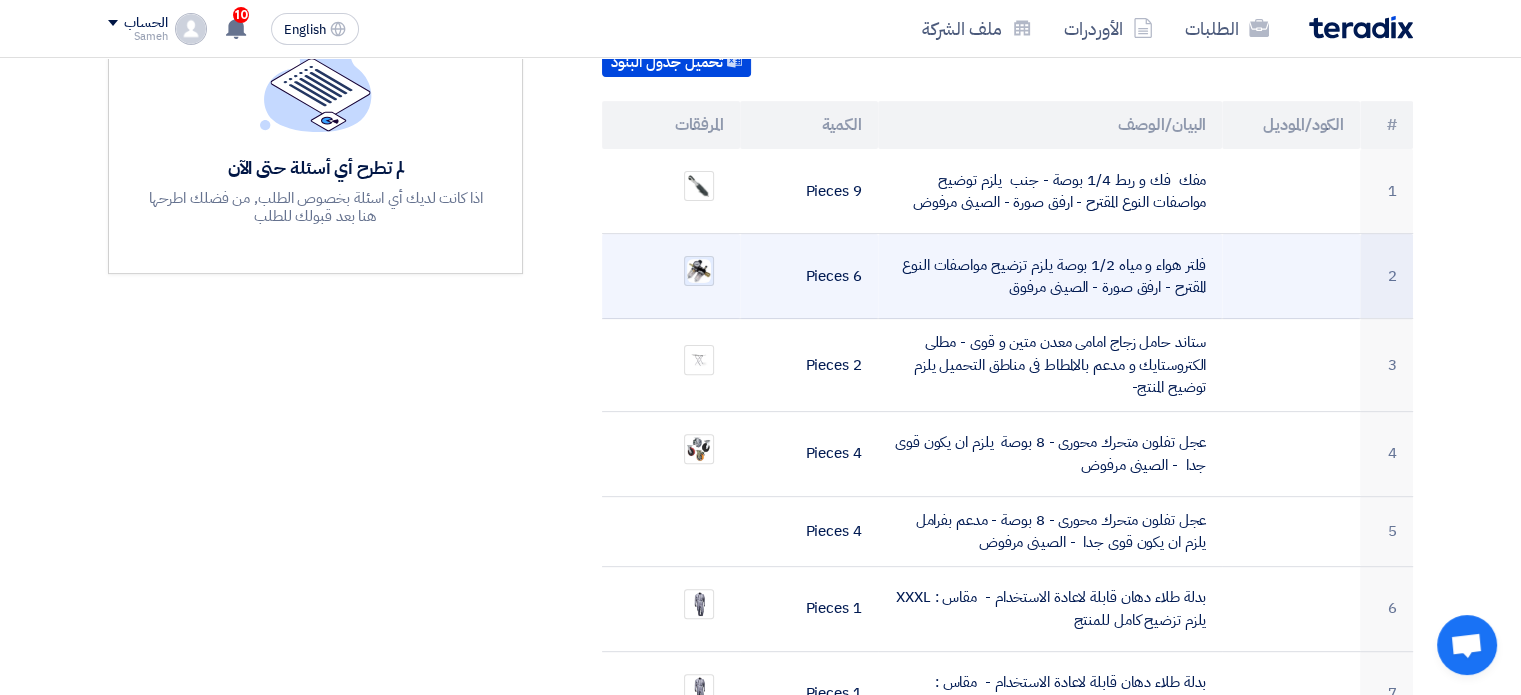 click 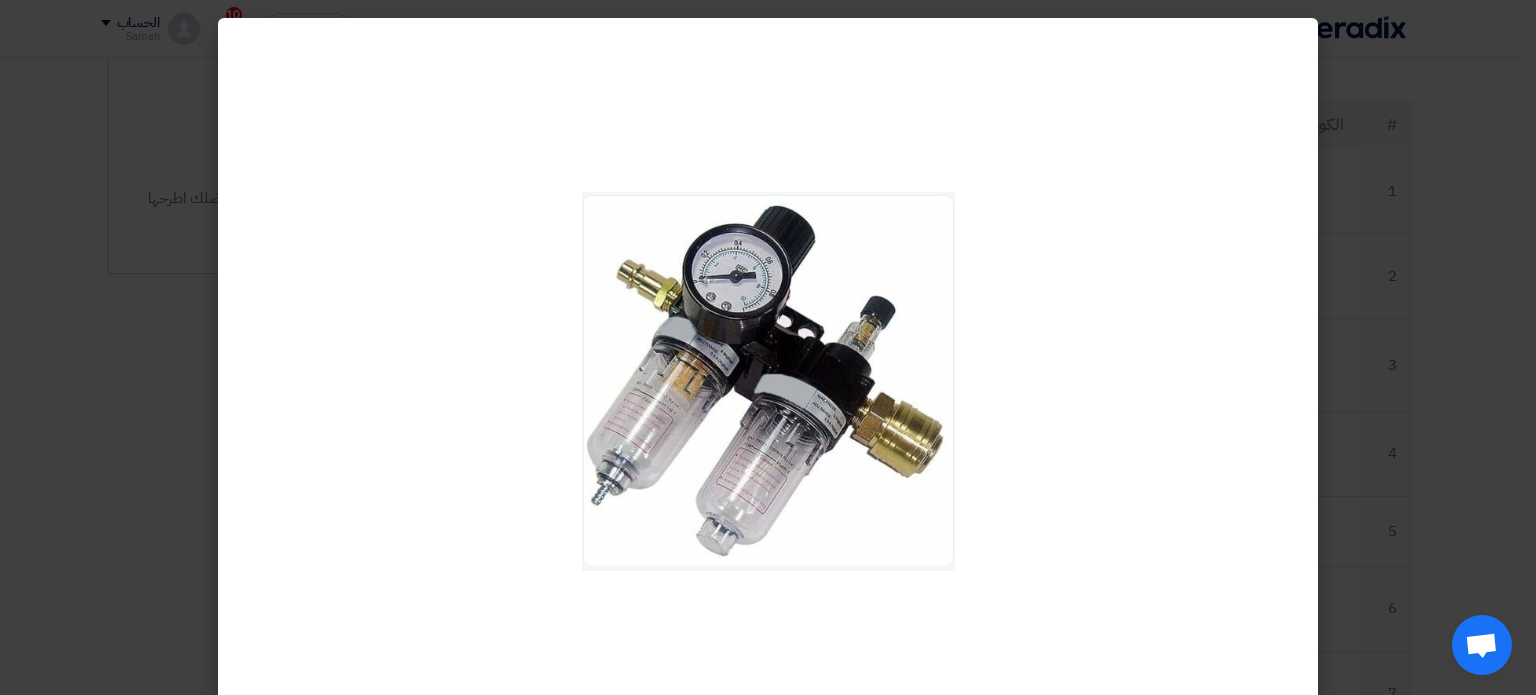 click 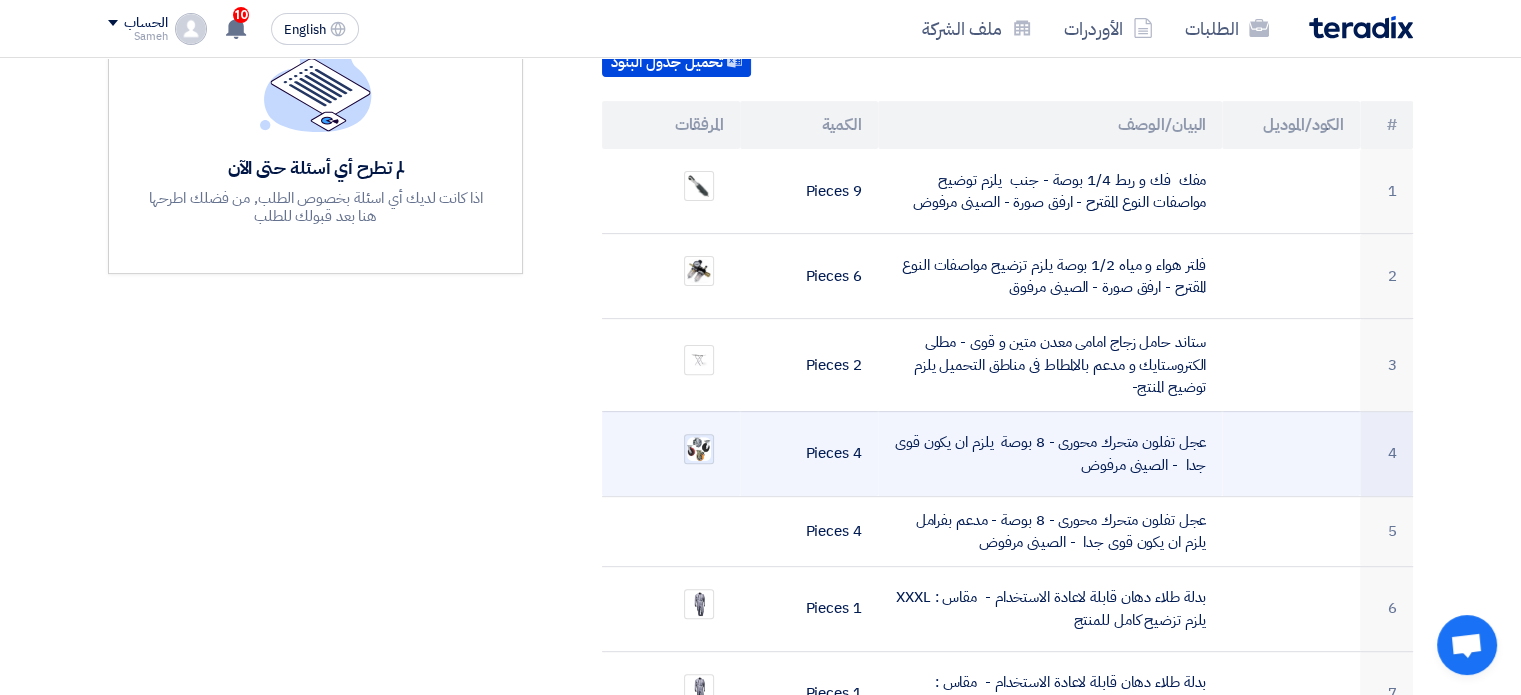 click 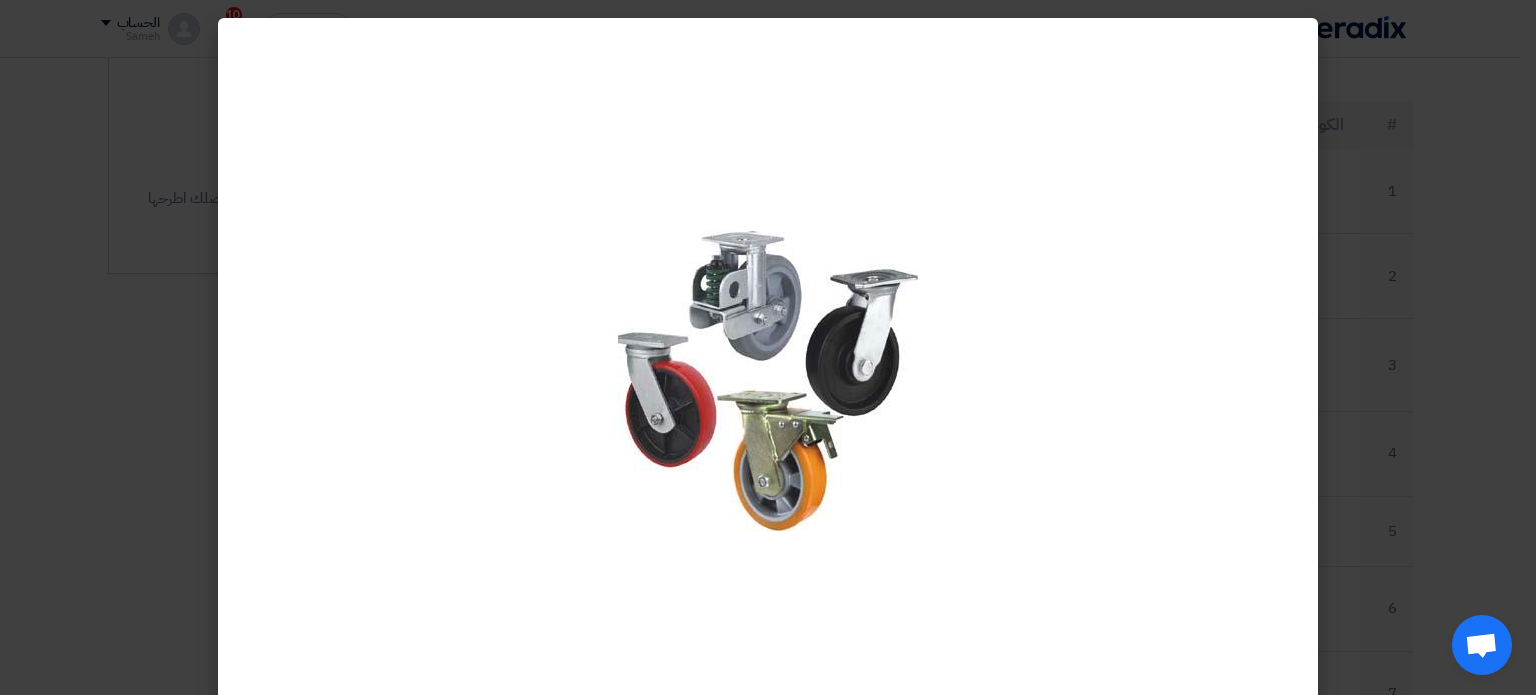 click 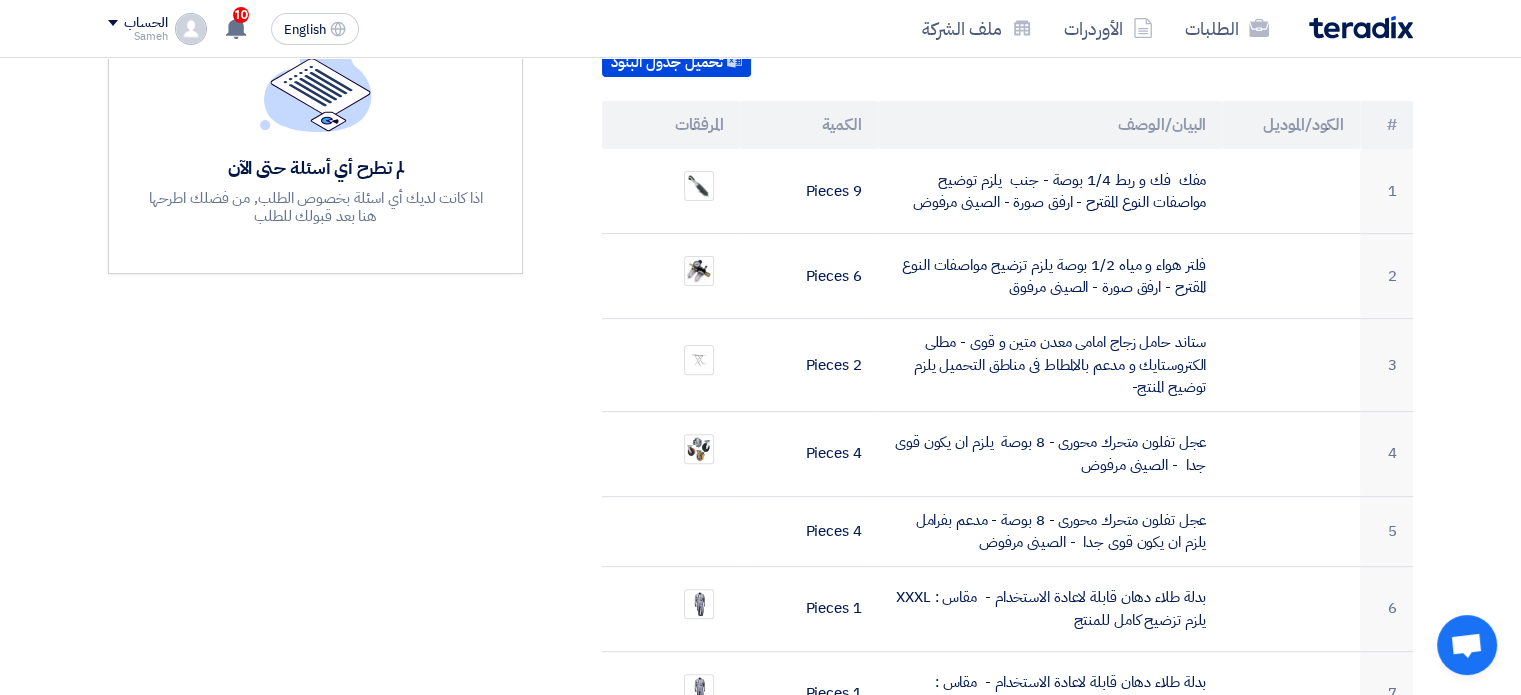 scroll, scrollTop: 700, scrollLeft: 0, axis: vertical 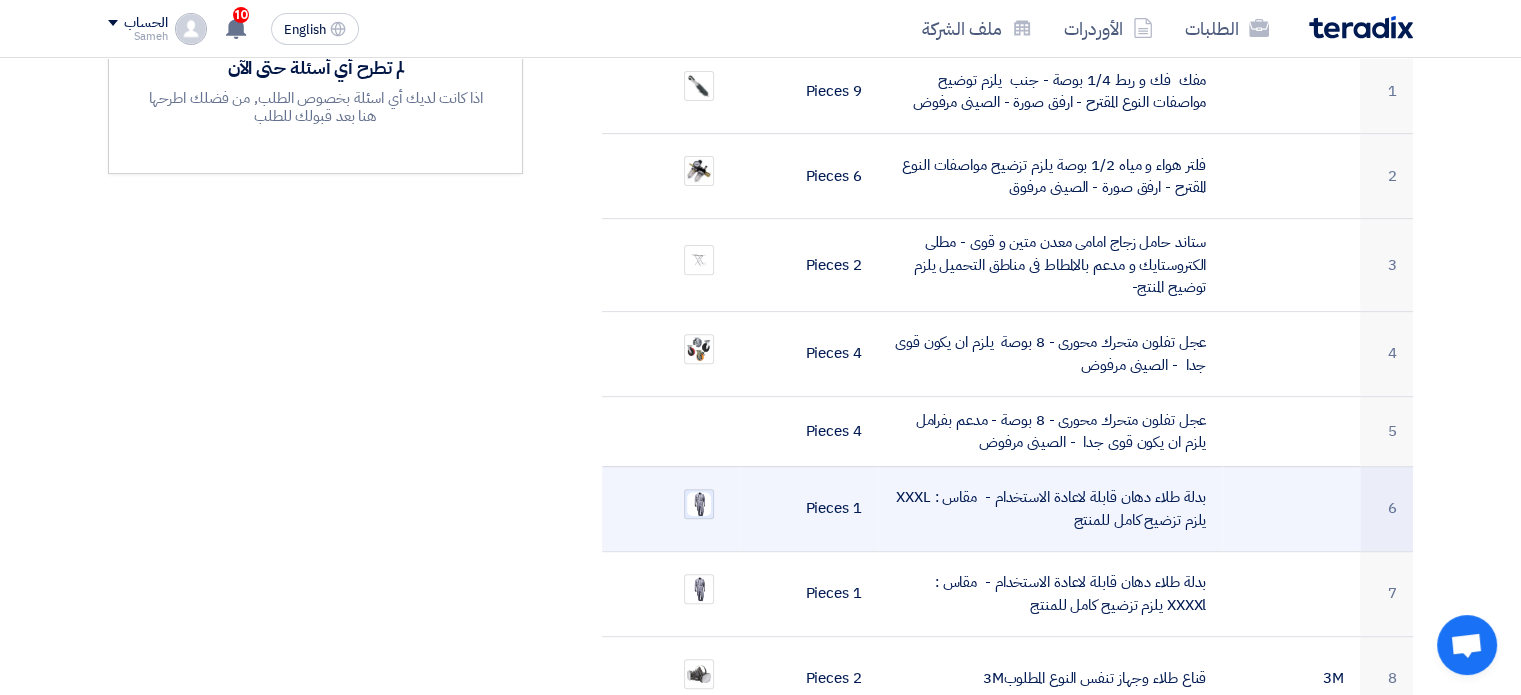 click 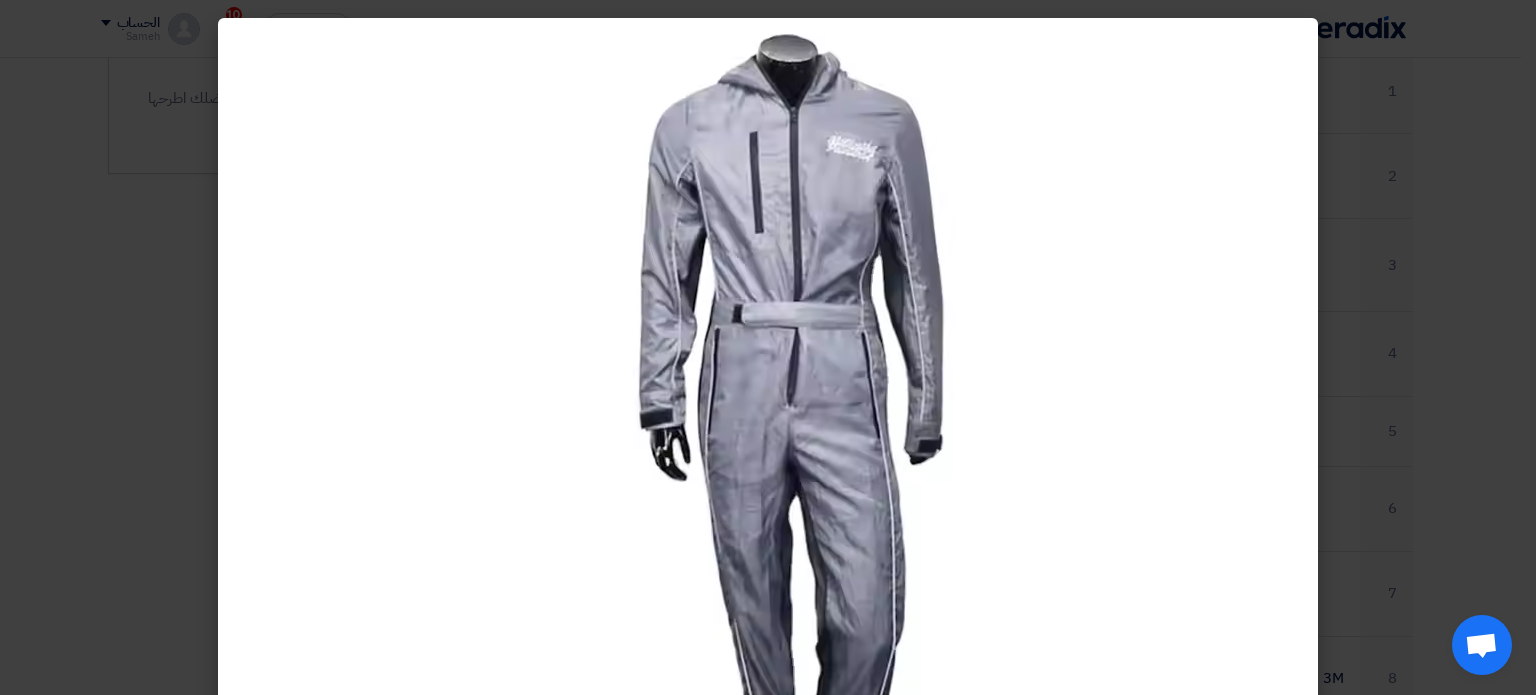 click 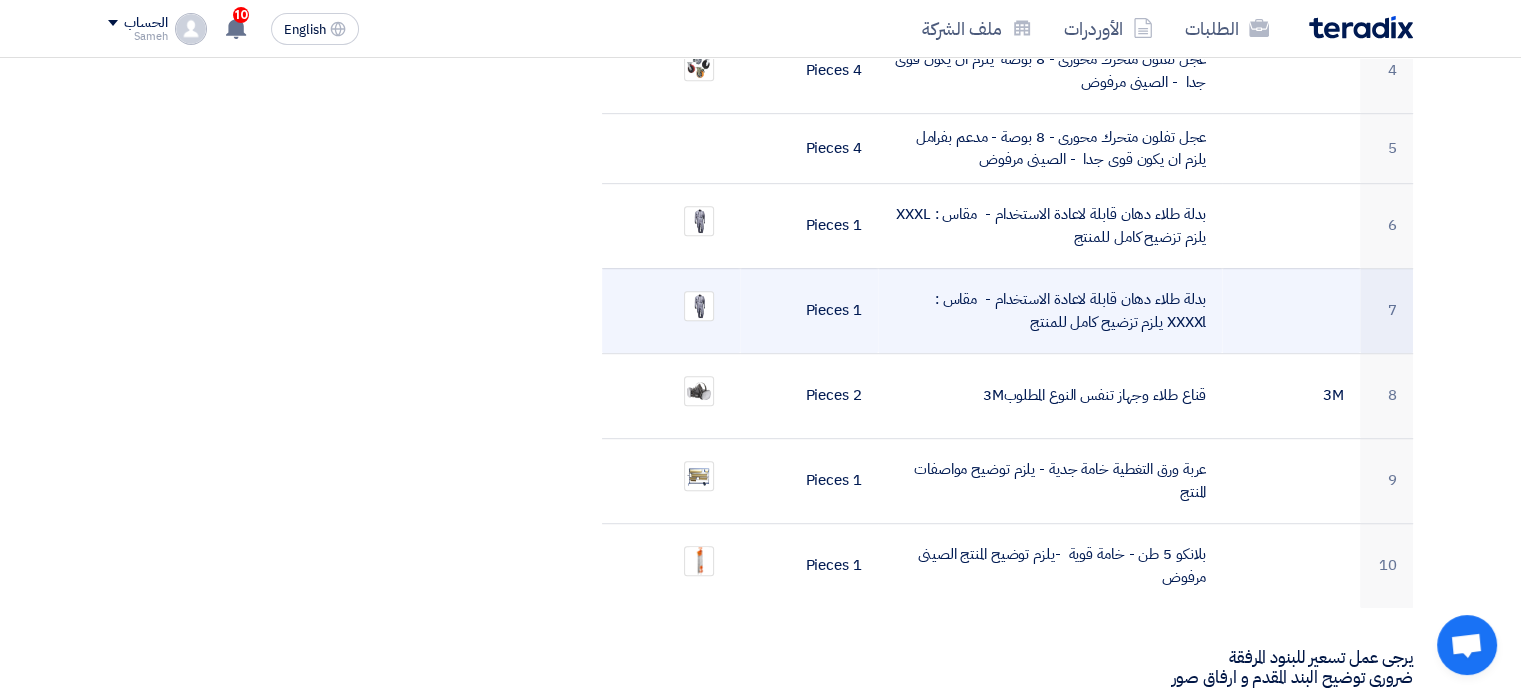 scroll, scrollTop: 1000, scrollLeft: 0, axis: vertical 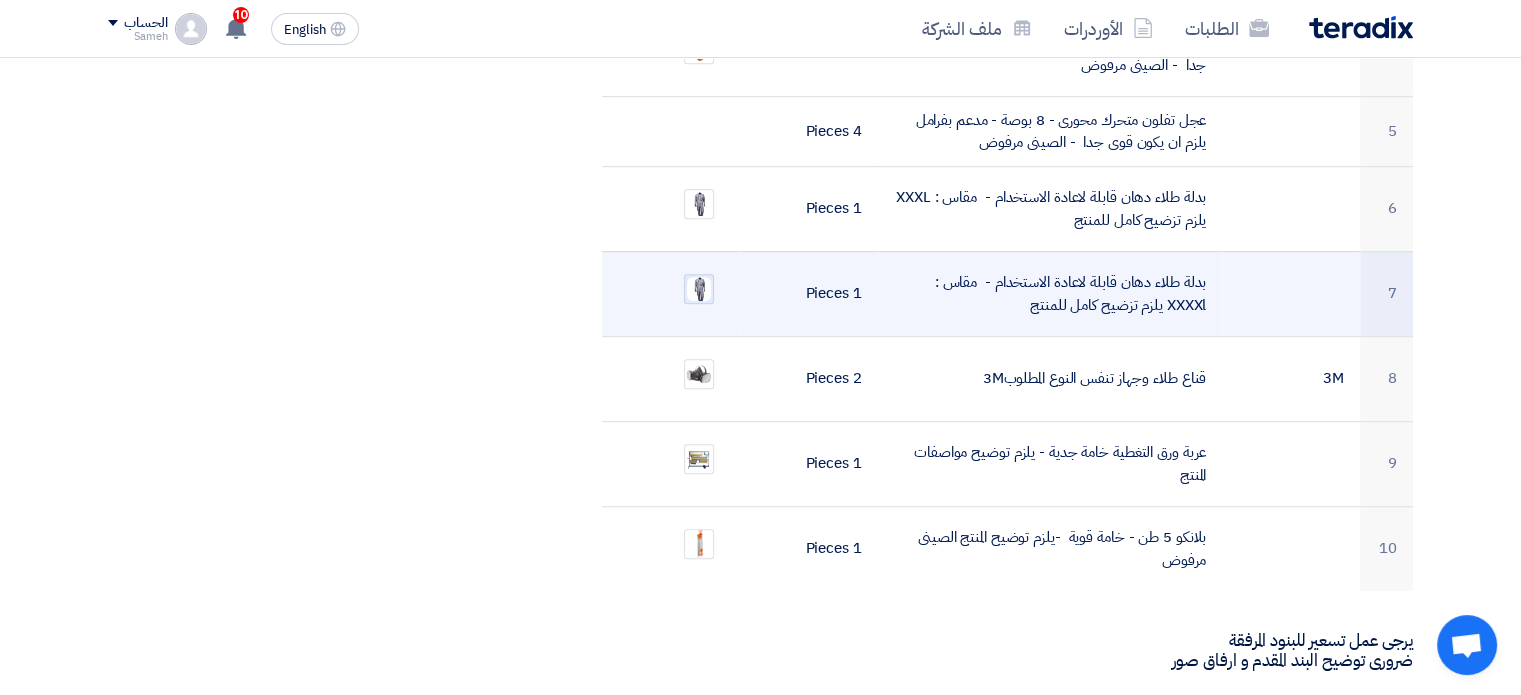 click 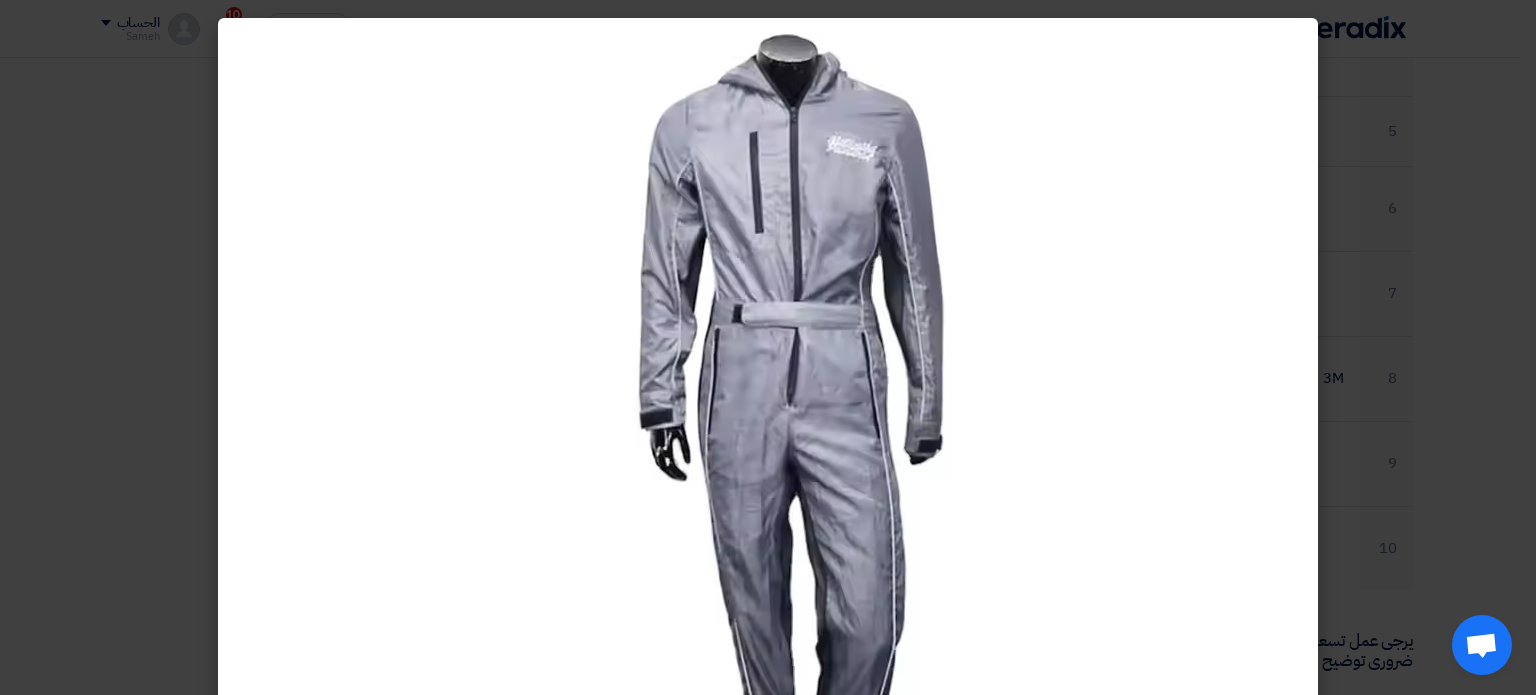 click 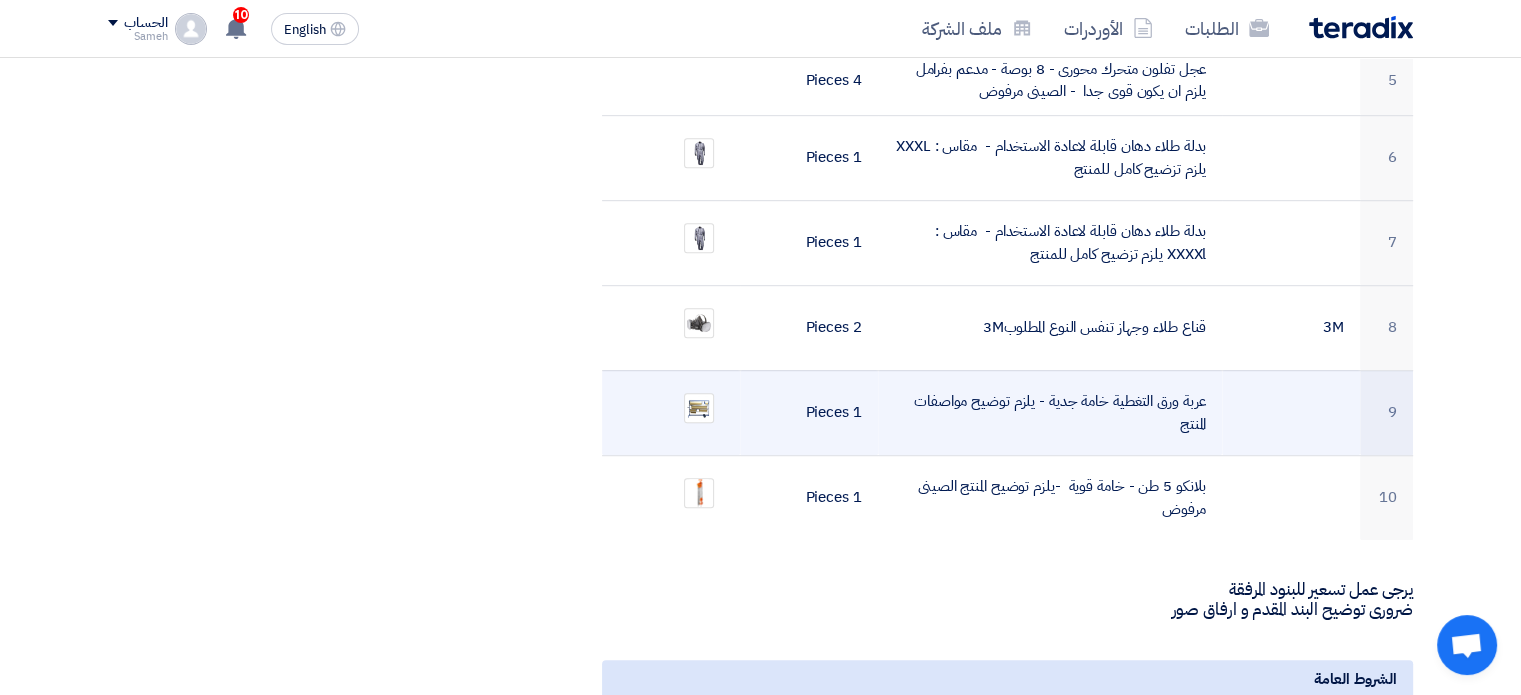 scroll, scrollTop: 1100, scrollLeft: 0, axis: vertical 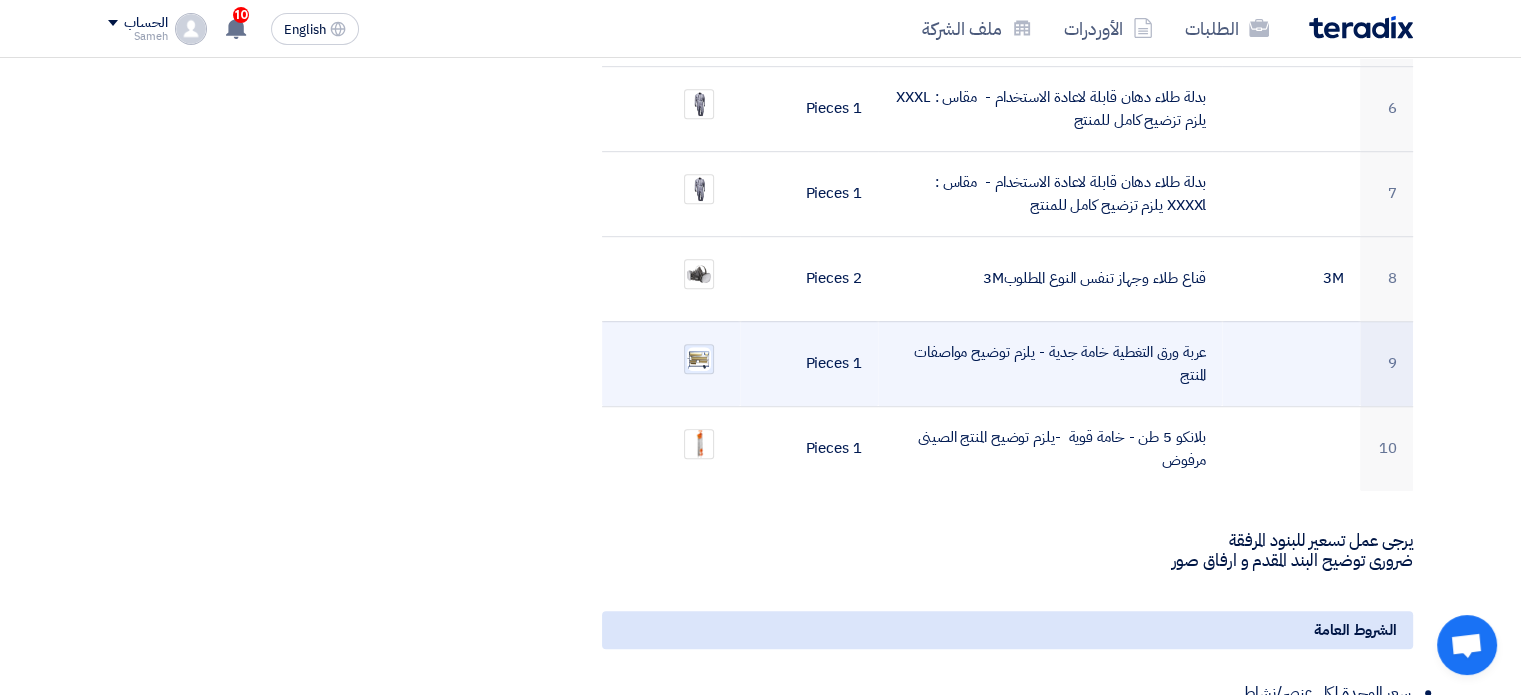 click 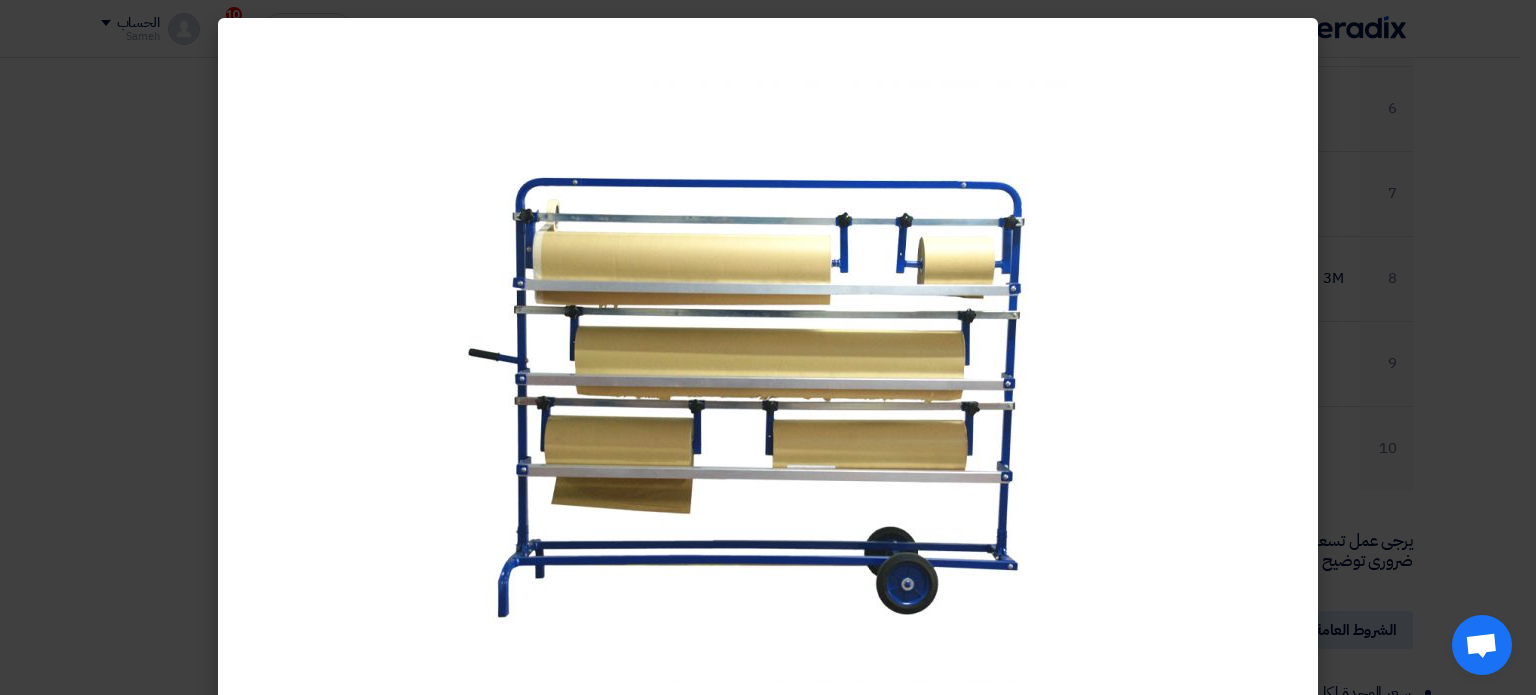 click 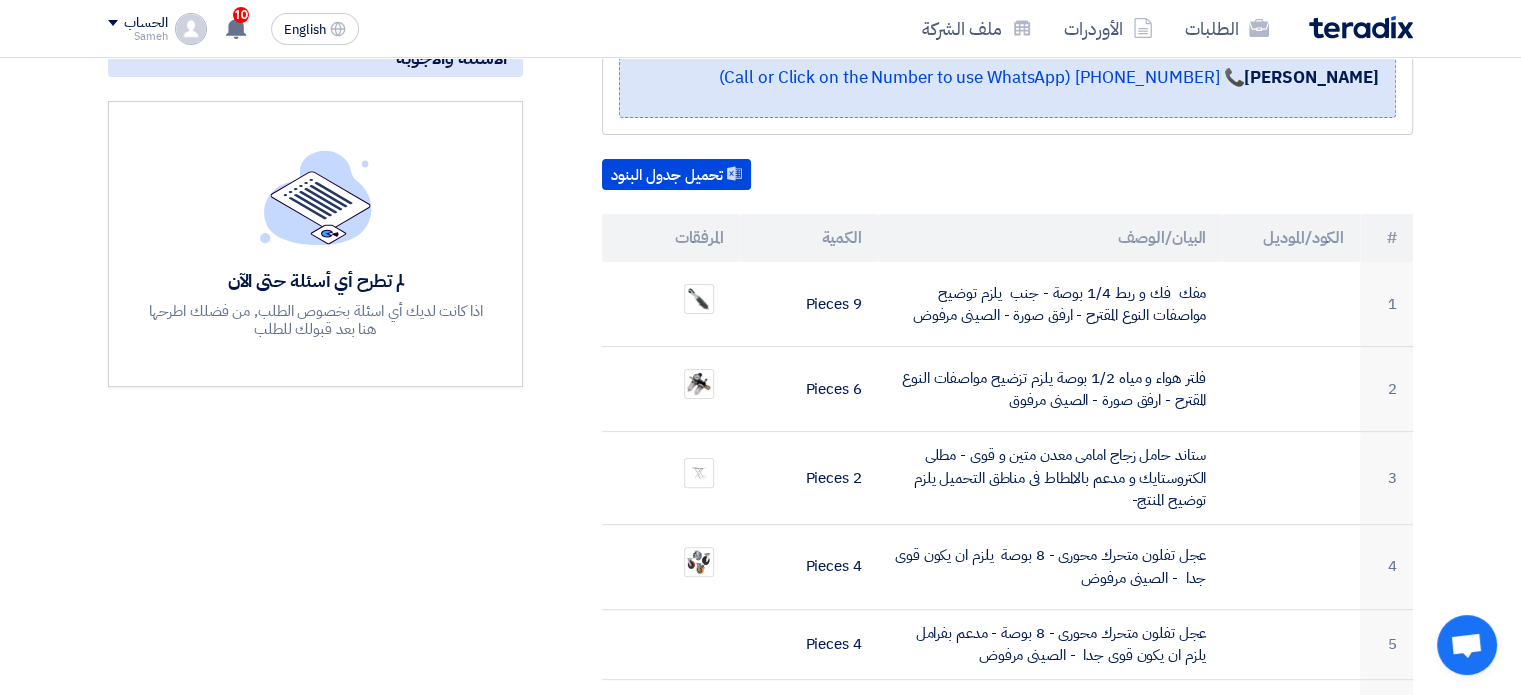 scroll, scrollTop: 600, scrollLeft: 0, axis: vertical 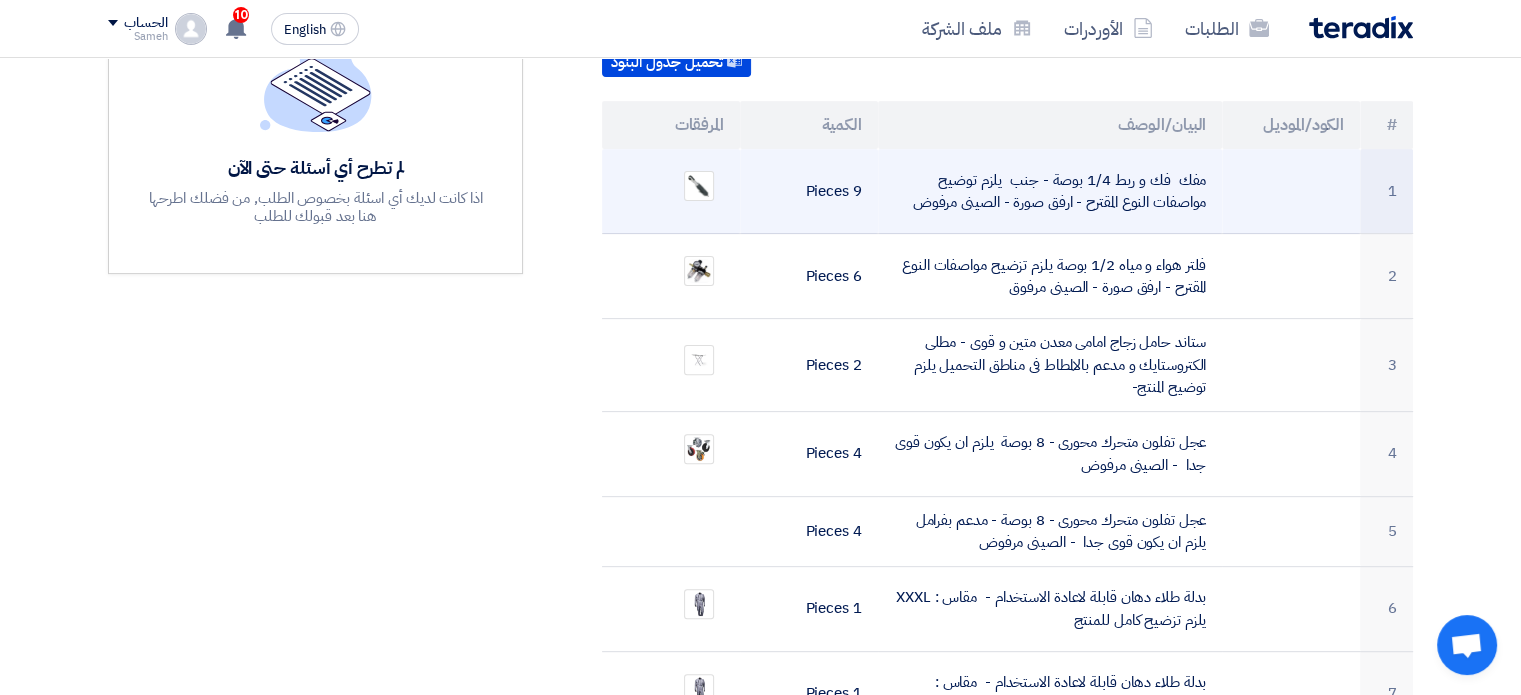 click on "مفك  فك و ربط 1/4 بوصة - جنب
يلزم توضيح  مواصفات النوع المقترح - ارفق صورة
- الصينى مرفوض" 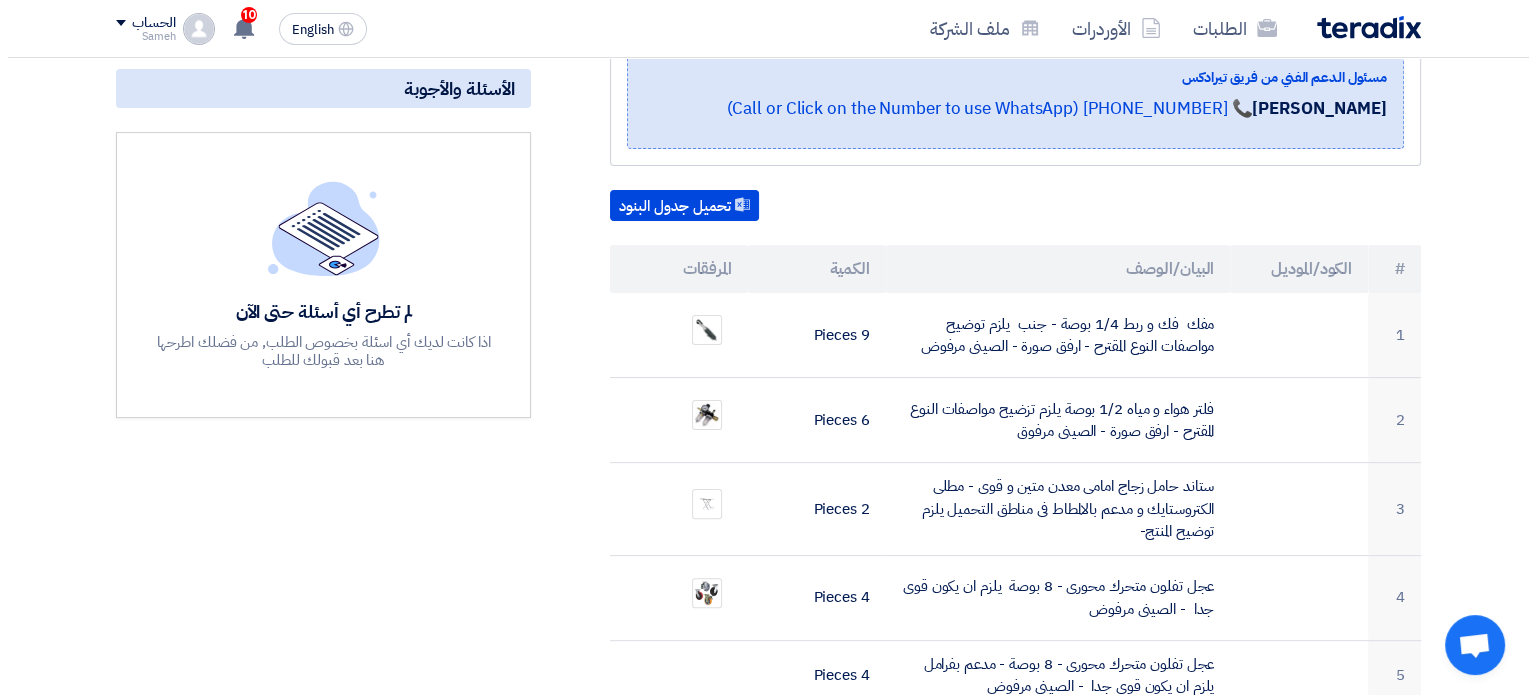 scroll, scrollTop: 600, scrollLeft: 0, axis: vertical 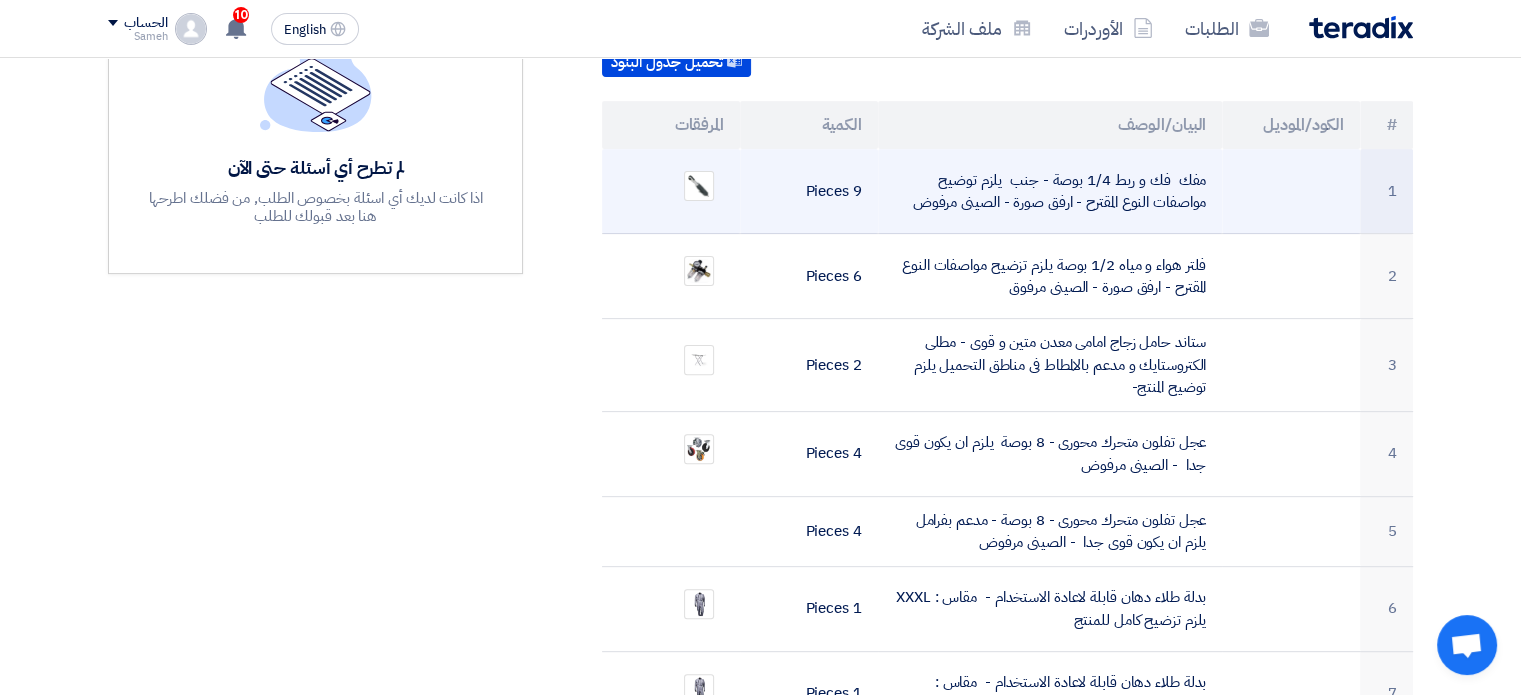click on "مفك  فك و ربط 1/4 بوصة - جنب
يلزم توضيح  مواصفات النوع المقترح - ارفق صورة
- الصينى مرفوض" 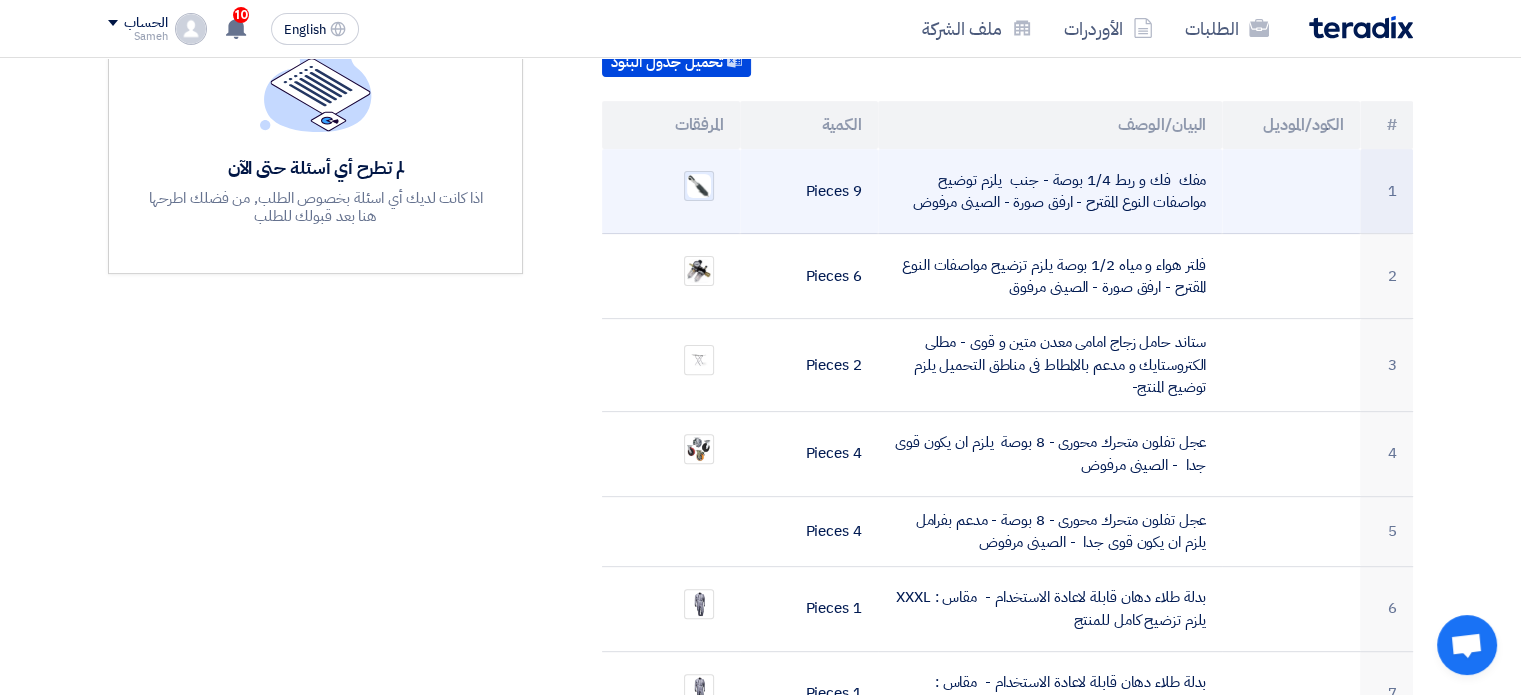 click 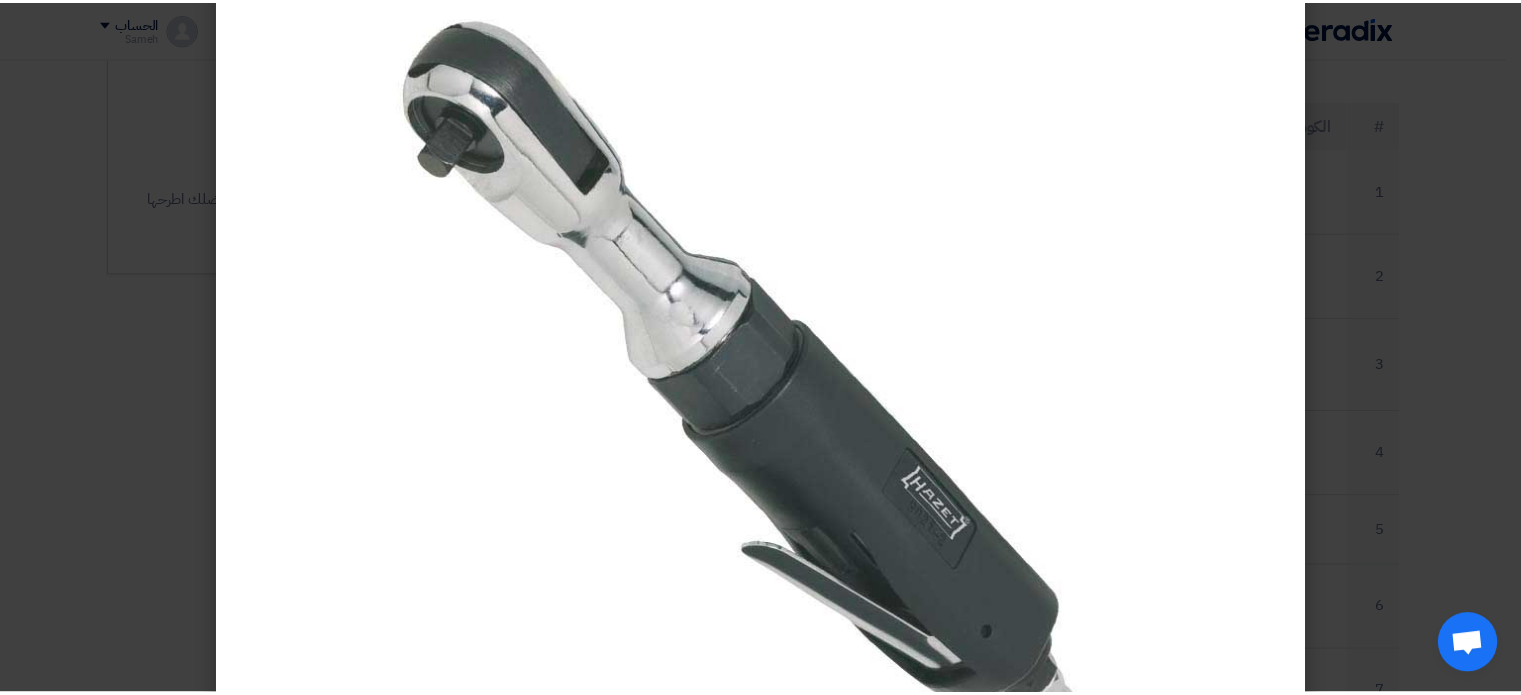 scroll, scrollTop: 0, scrollLeft: 0, axis: both 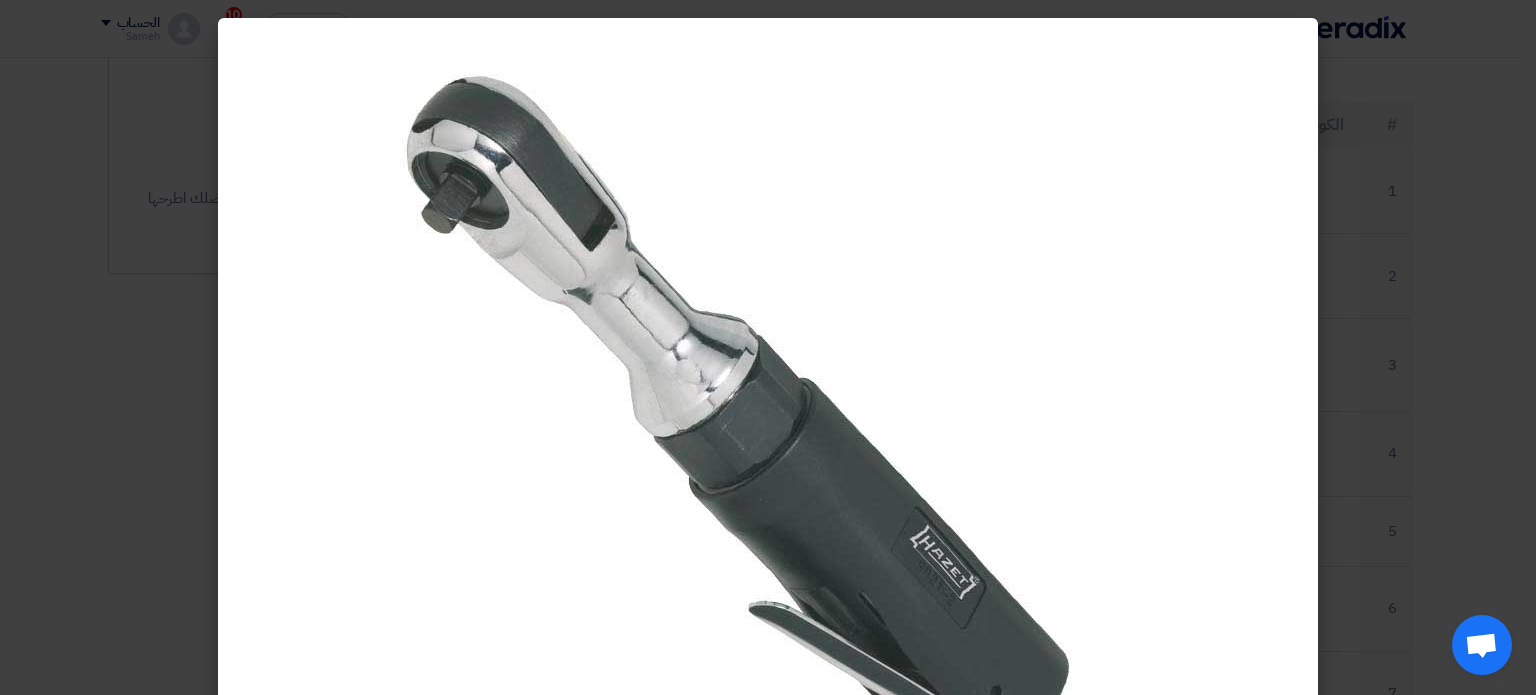 click 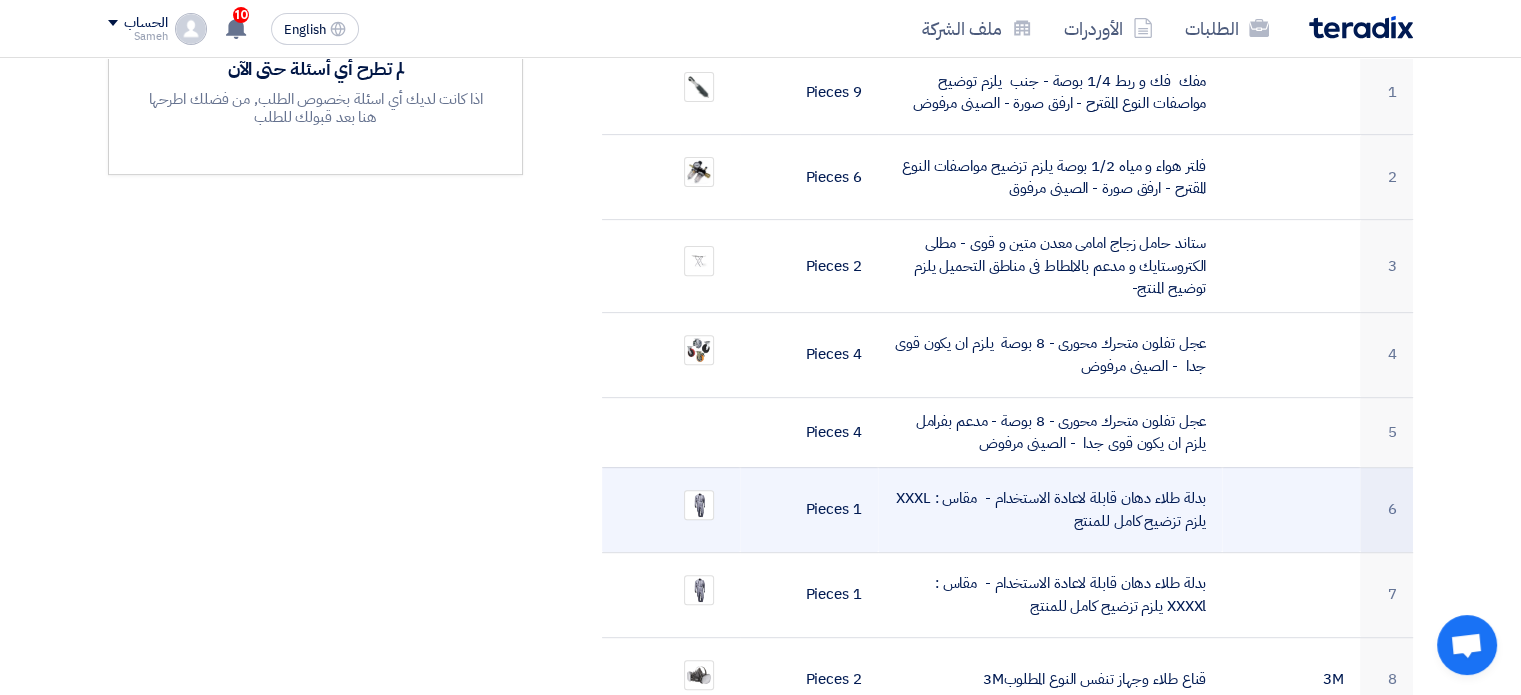scroll, scrollTop: 900, scrollLeft: 0, axis: vertical 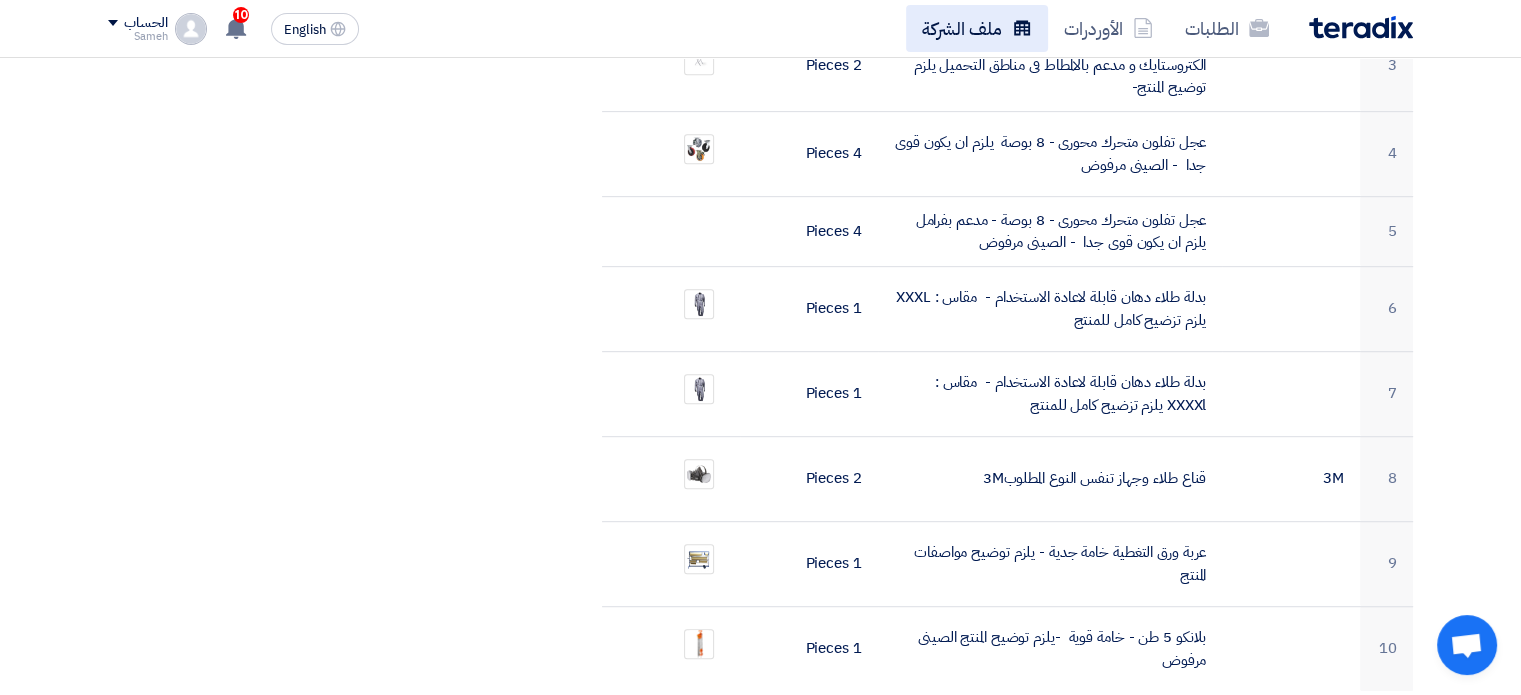 click on "ملف الشركة" 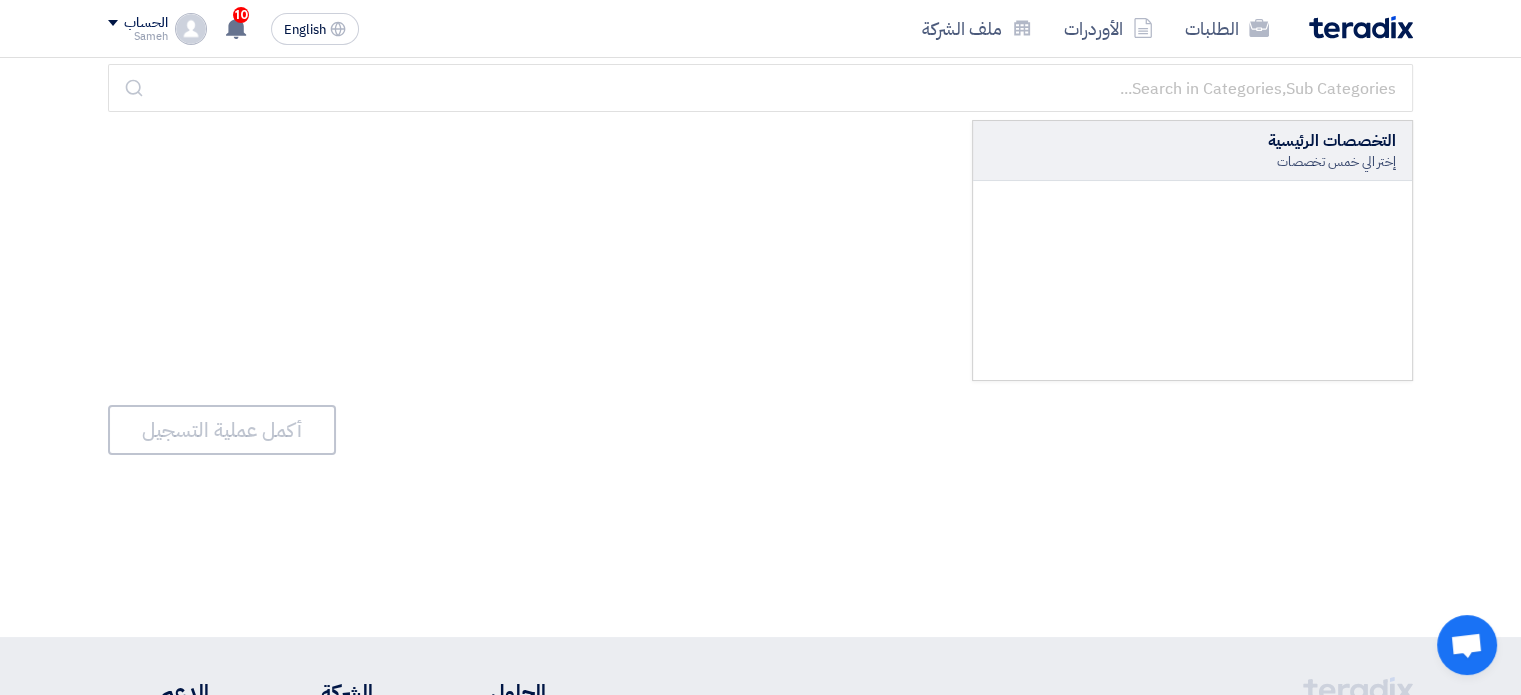 scroll, scrollTop: 0, scrollLeft: 0, axis: both 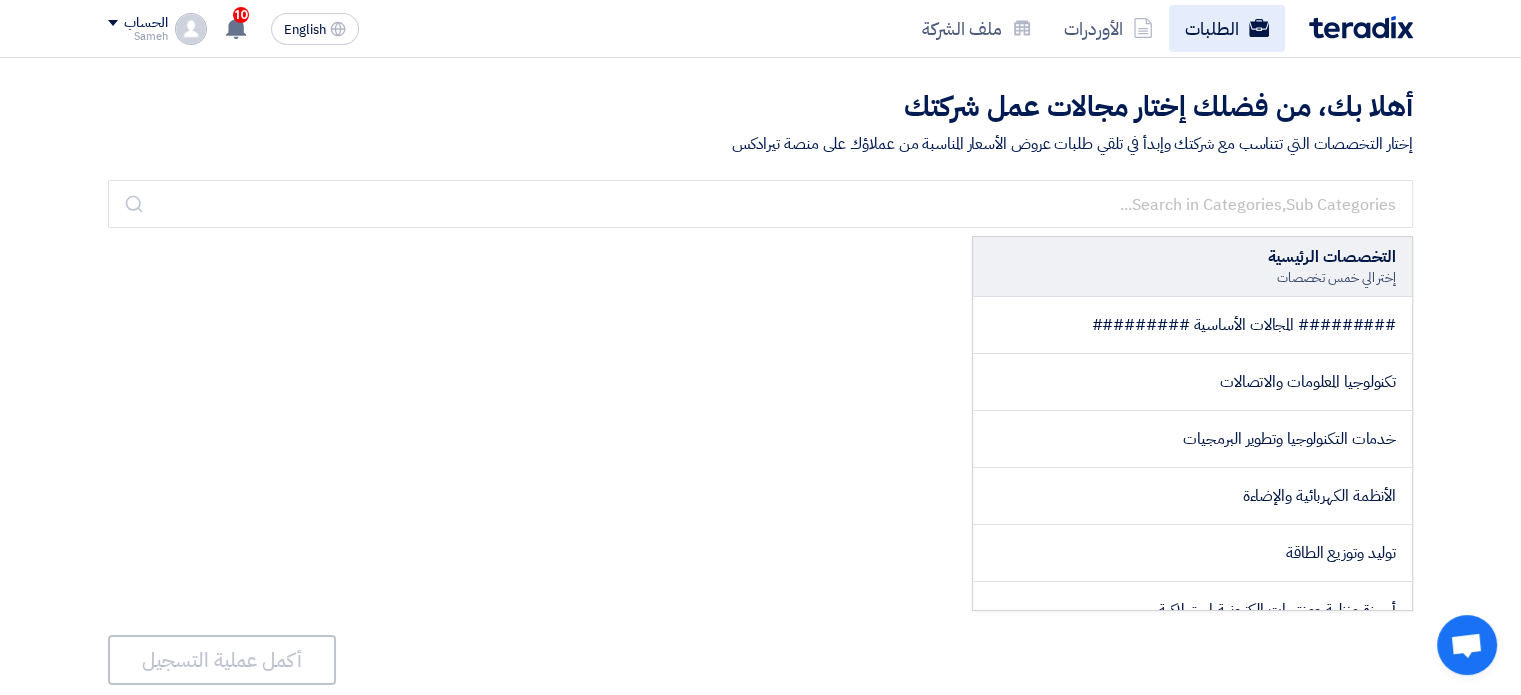 click on "الطلبات" 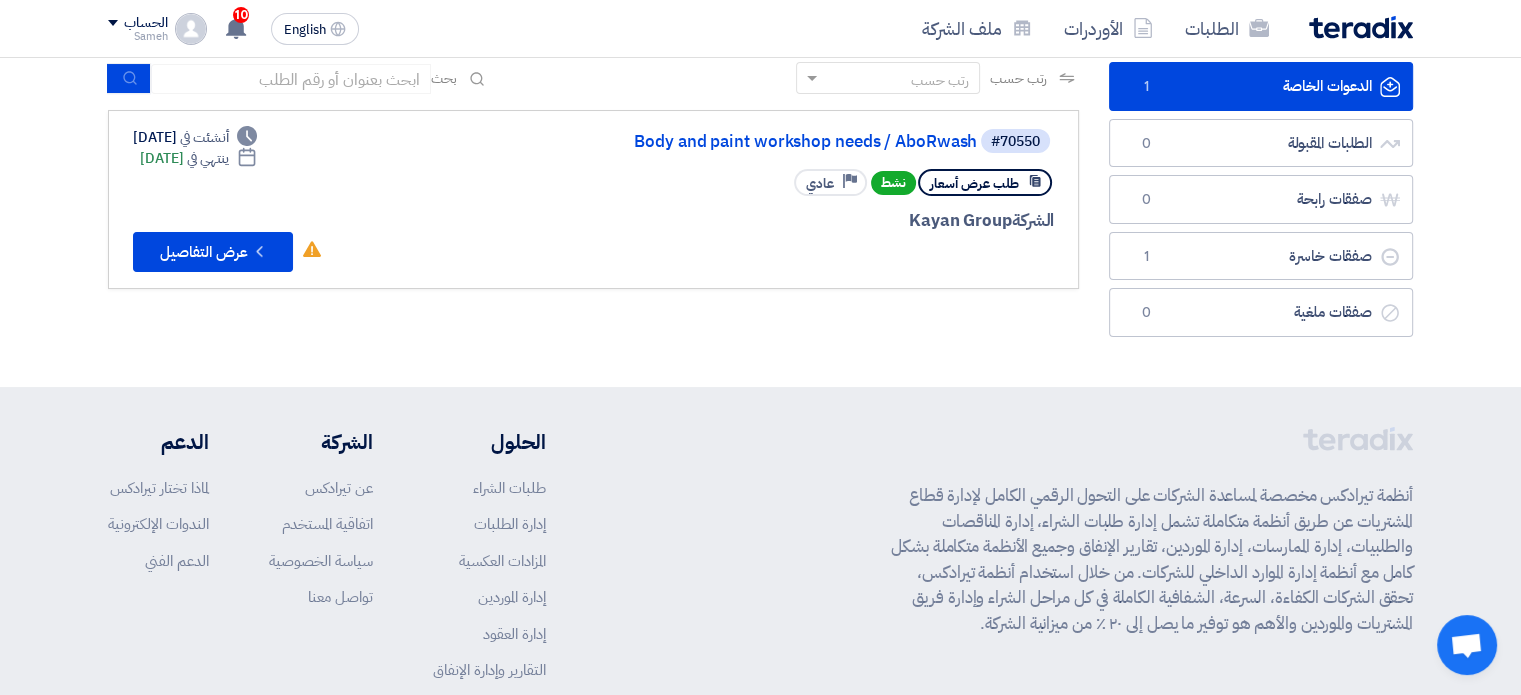 scroll, scrollTop: 100, scrollLeft: 0, axis: vertical 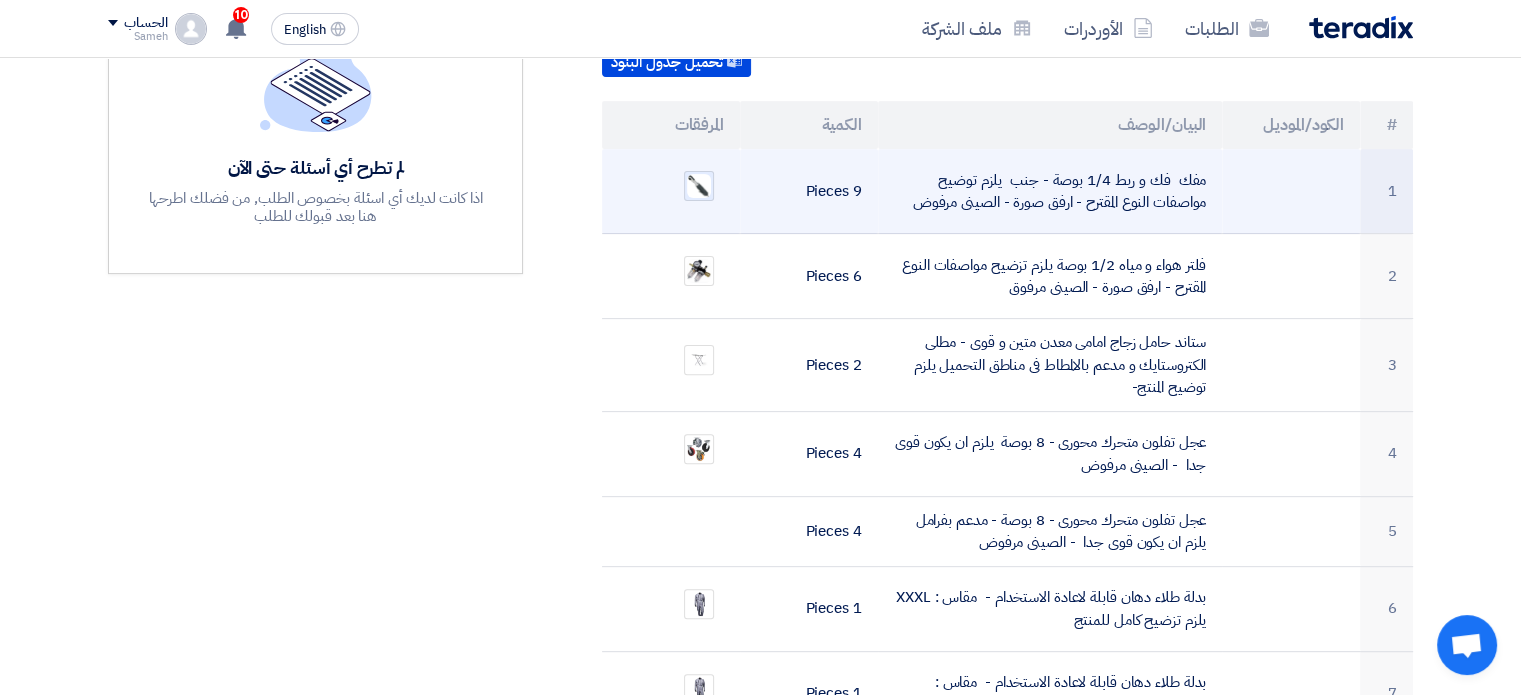 click 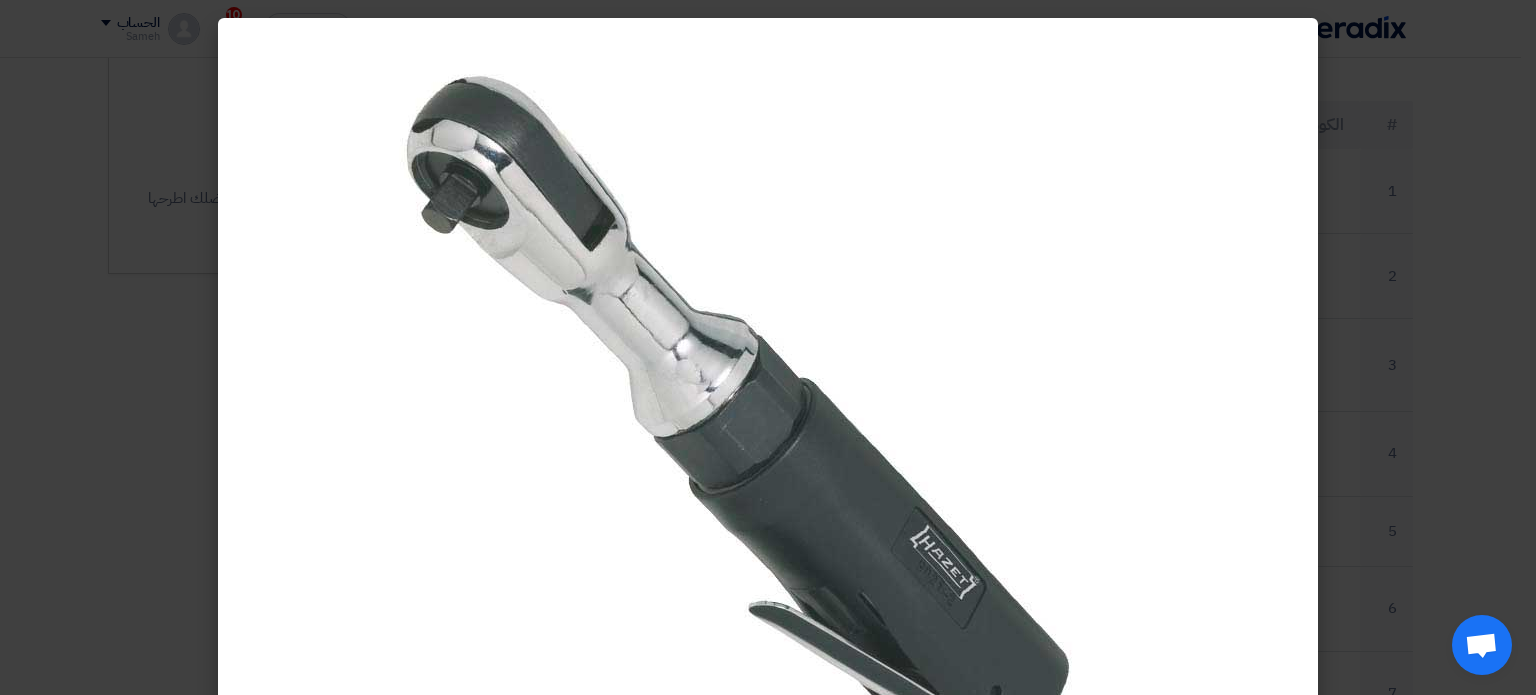 click 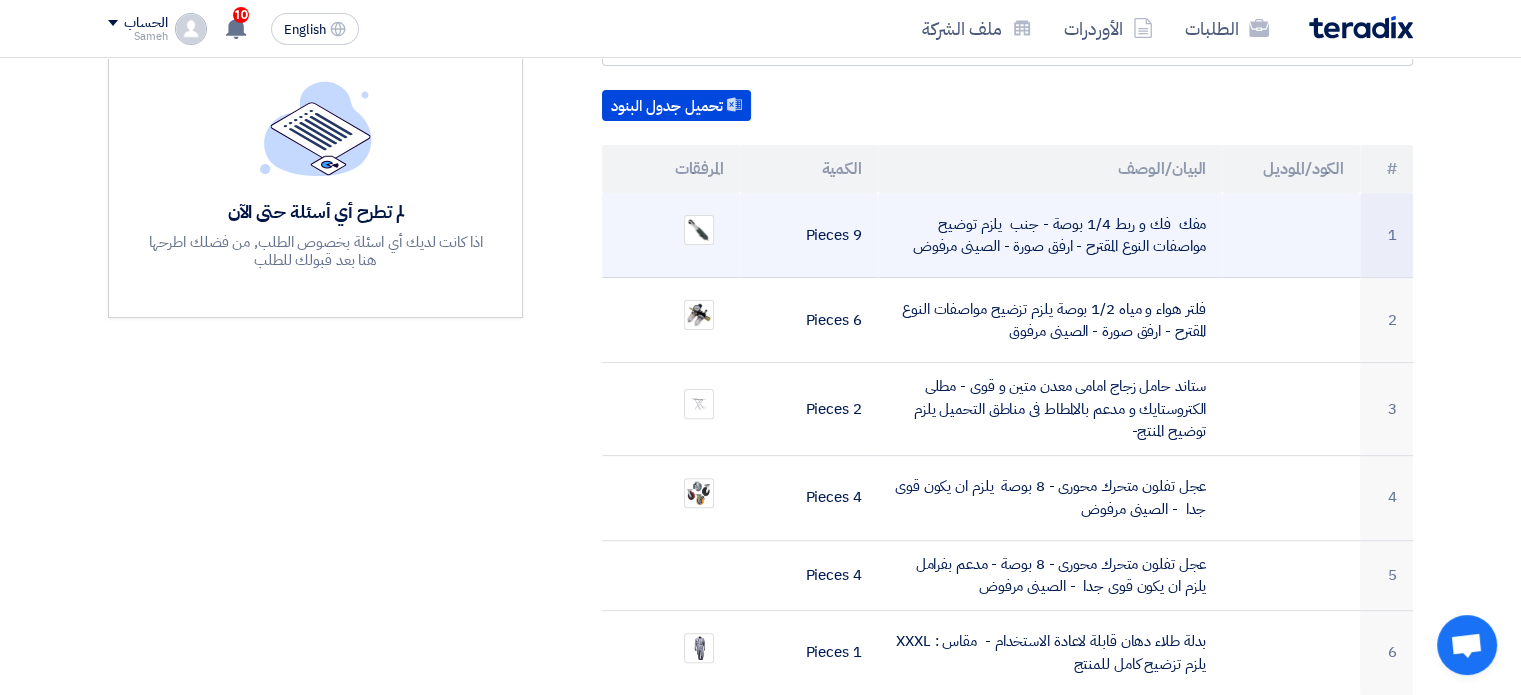 scroll, scrollTop: 500, scrollLeft: 0, axis: vertical 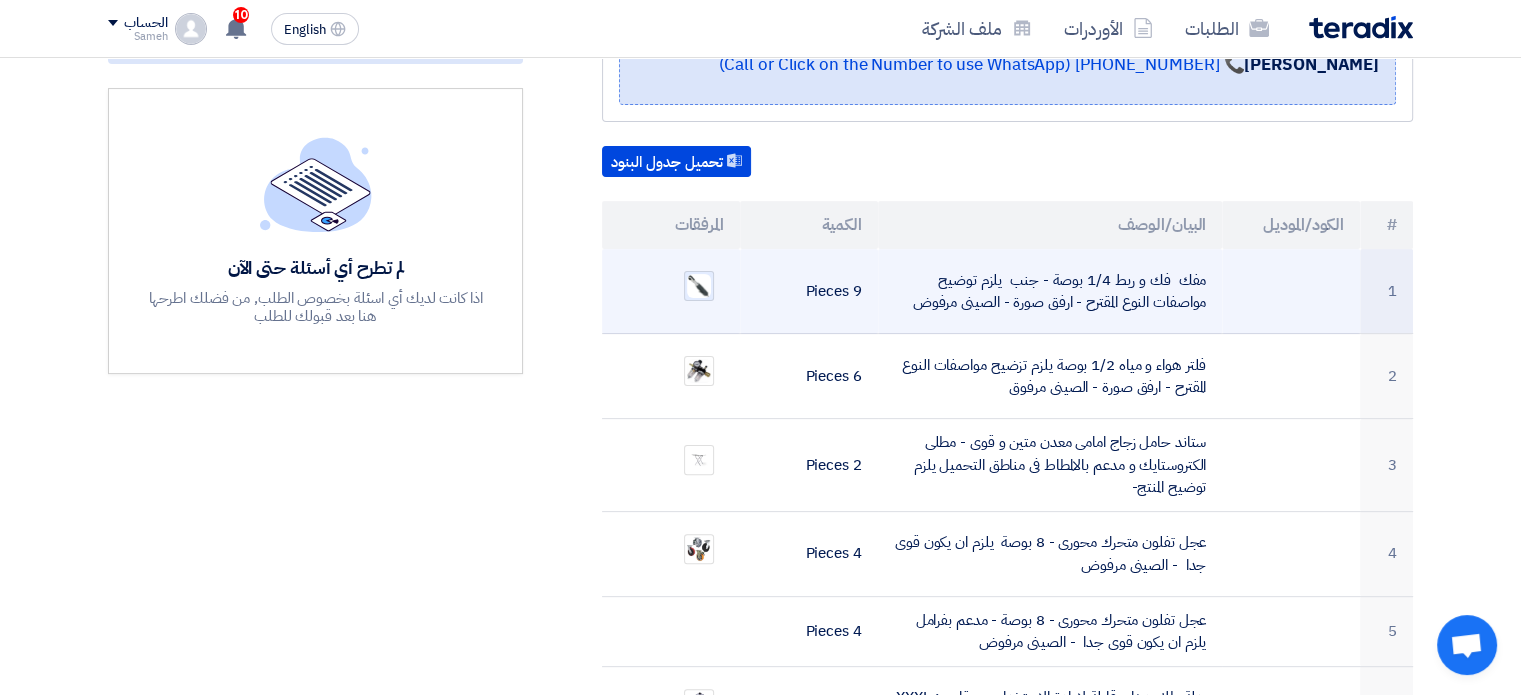 click 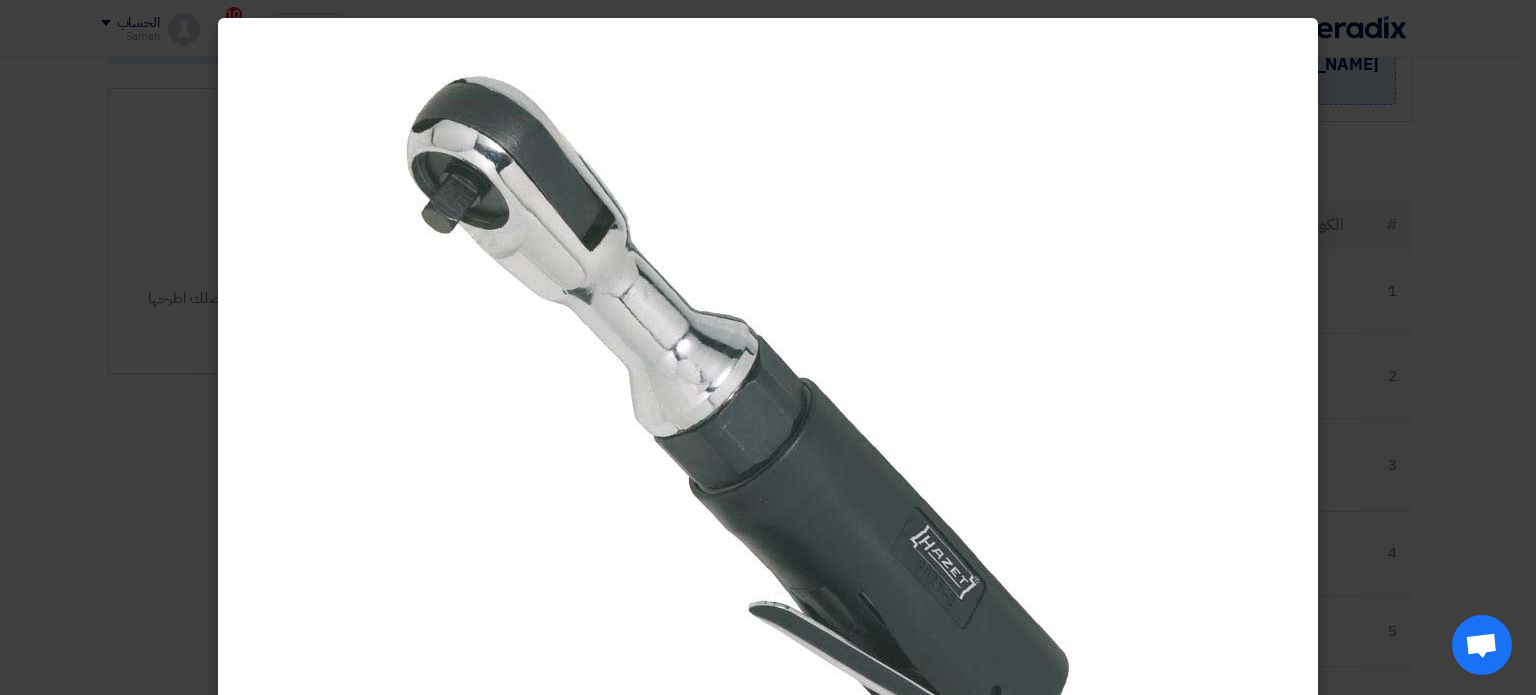 click 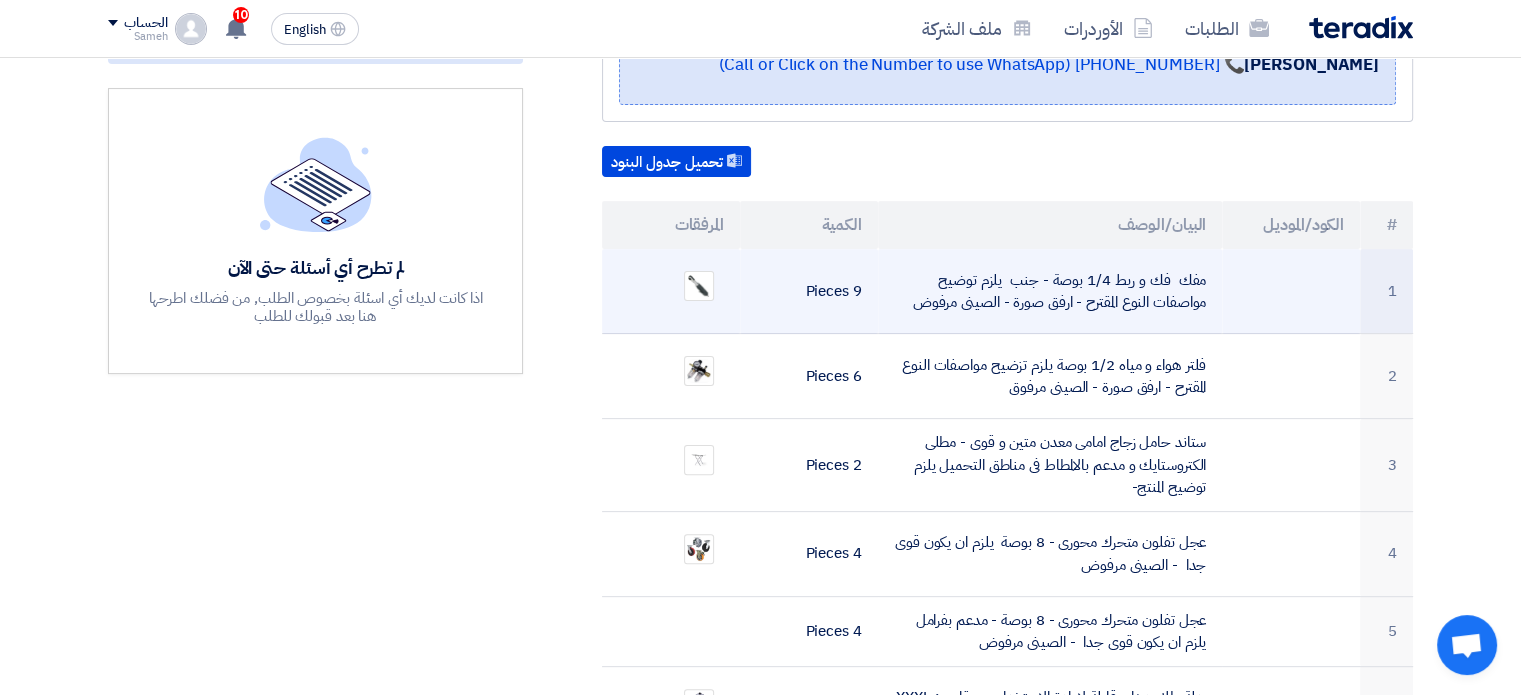 drag, startPoint x: 912, startPoint y: 285, endPoint x: 1005, endPoint y: 277, distance: 93.34345 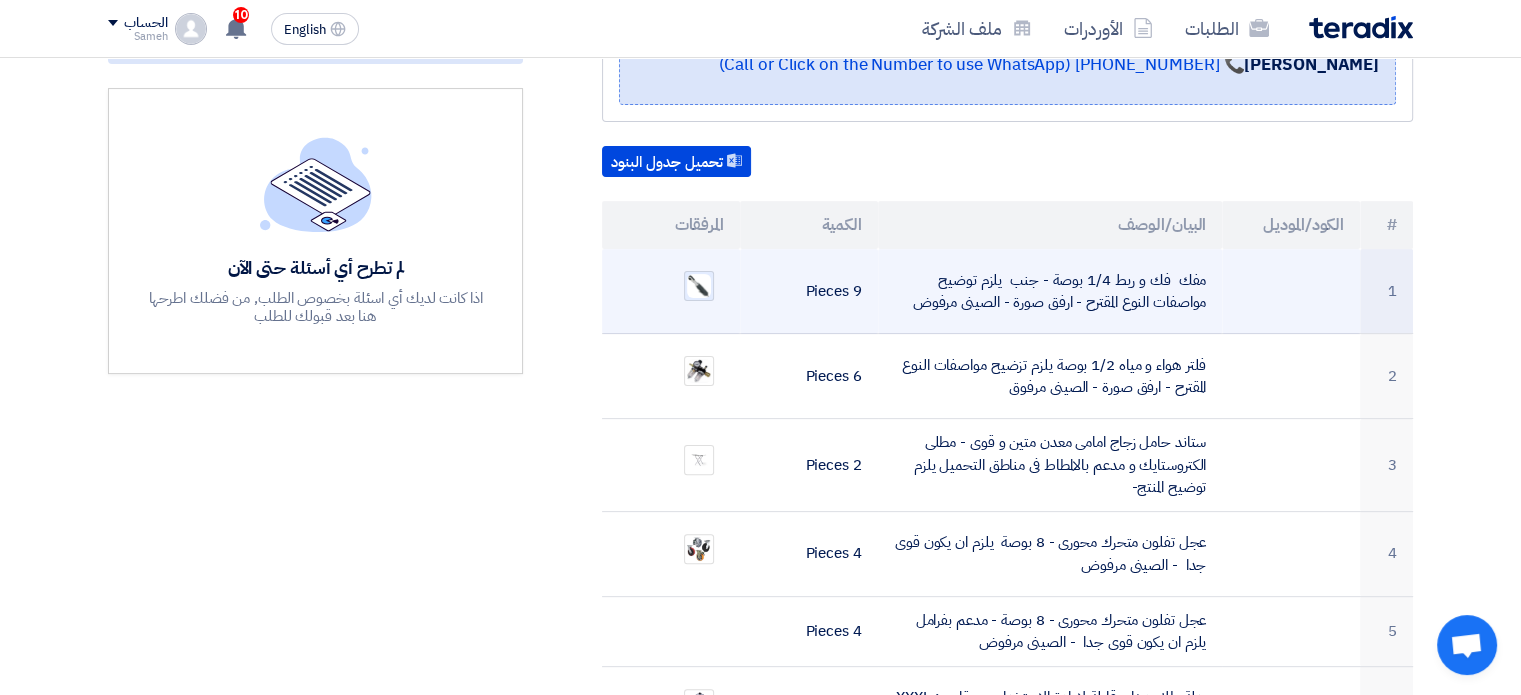 click 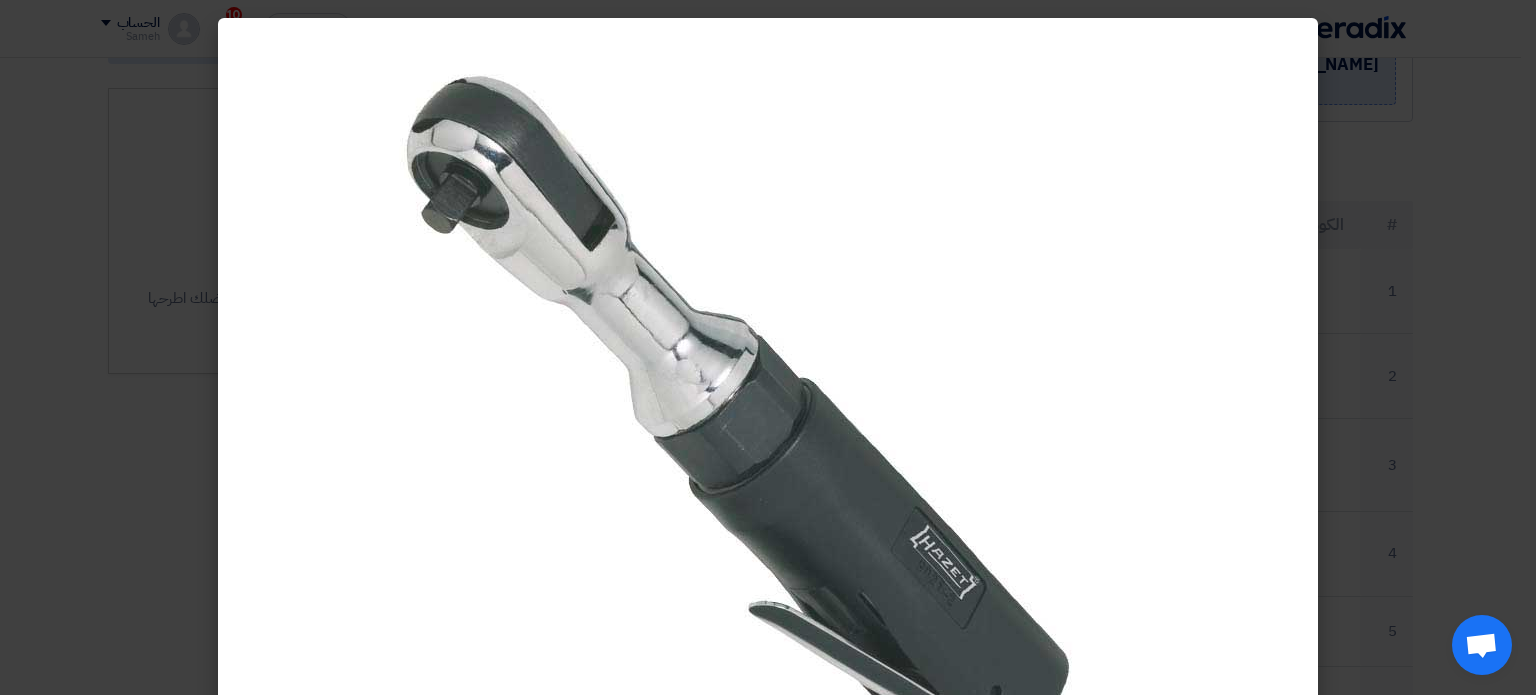 click 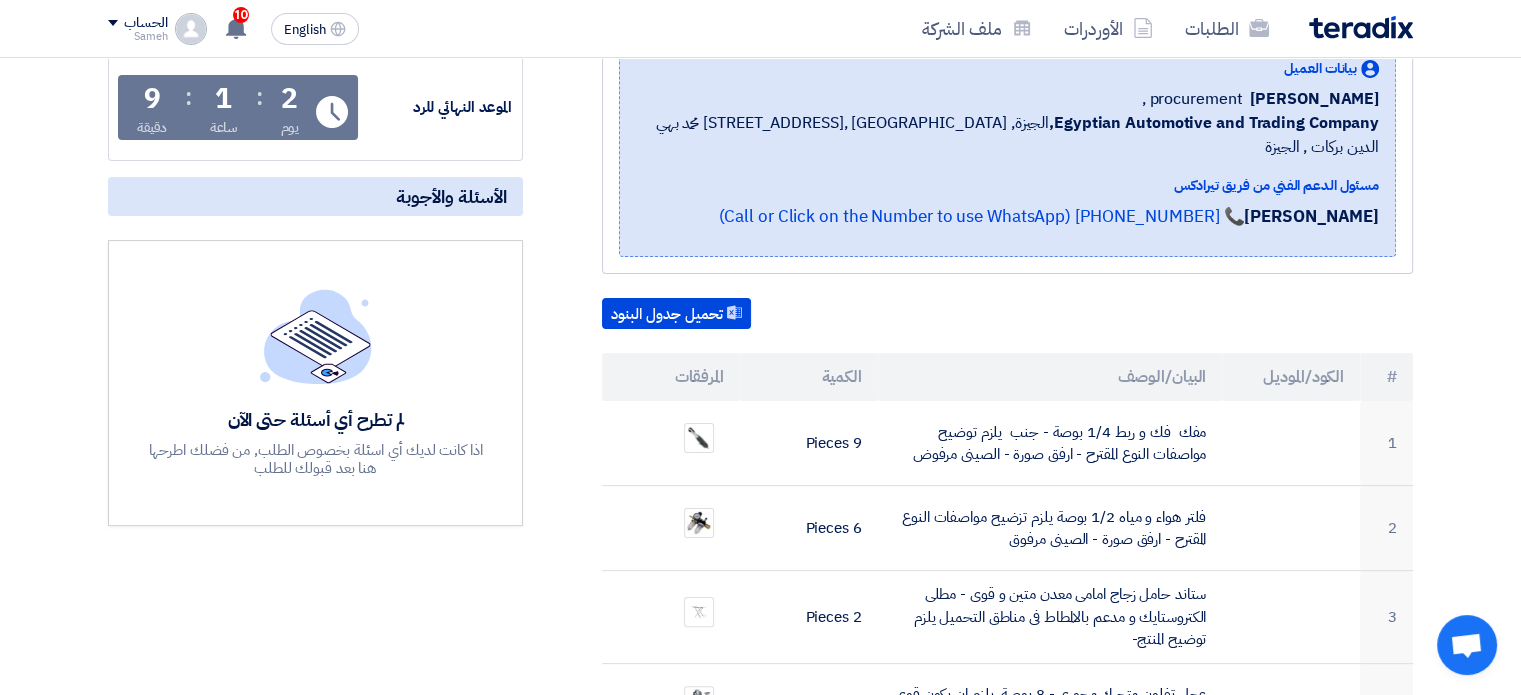 scroll, scrollTop: 200, scrollLeft: 0, axis: vertical 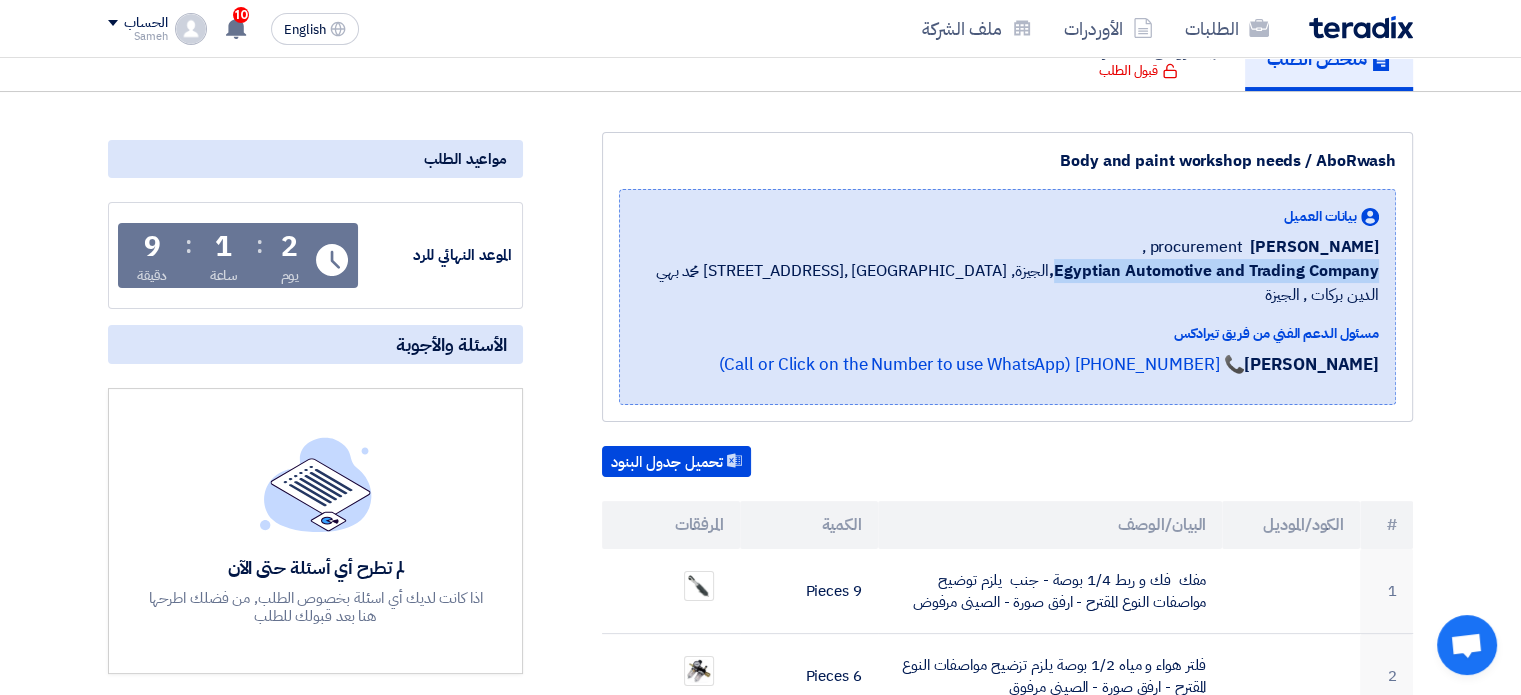 drag, startPoint x: 1086, startPoint y: 263, endPoint x: 1411, endPoint y: 260, distance: 325.01385 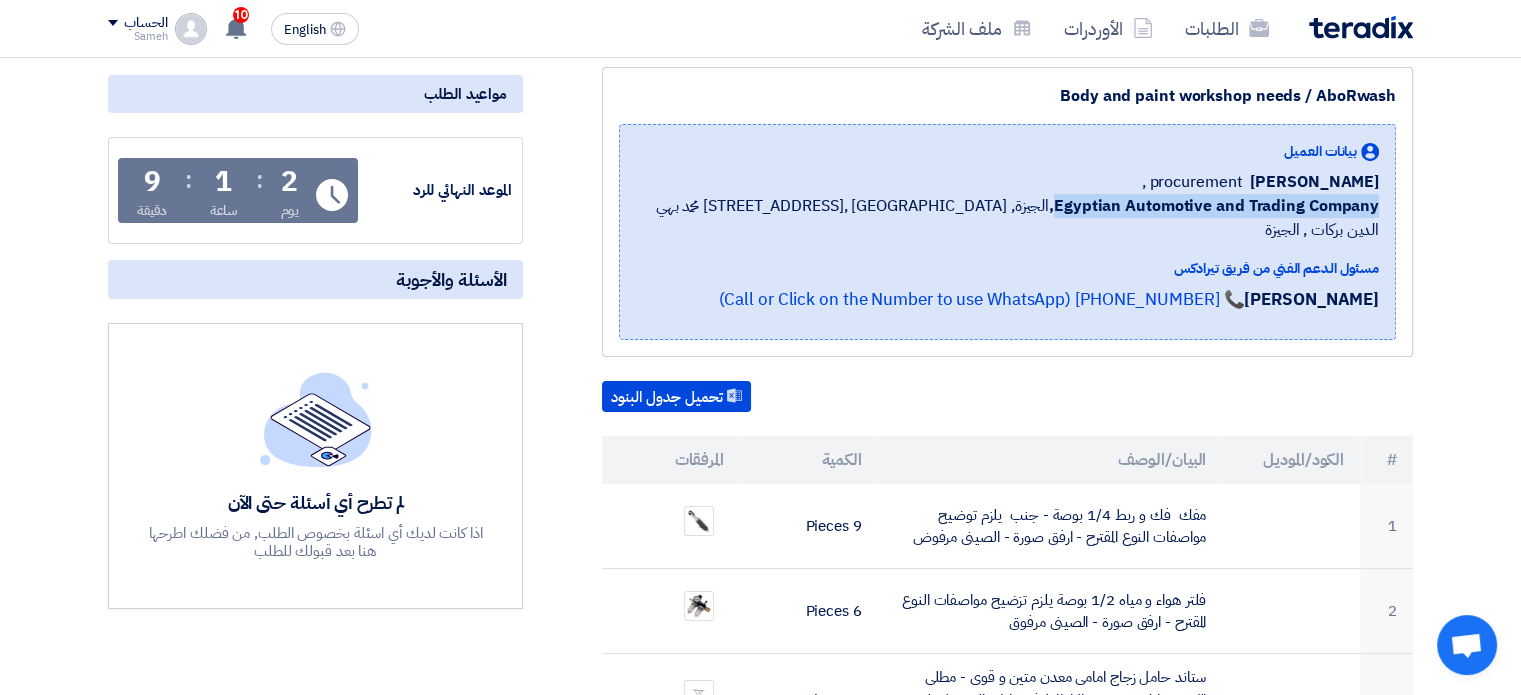 scroll, scrollTop: 300, scrollLeft: 0, axis: vertical 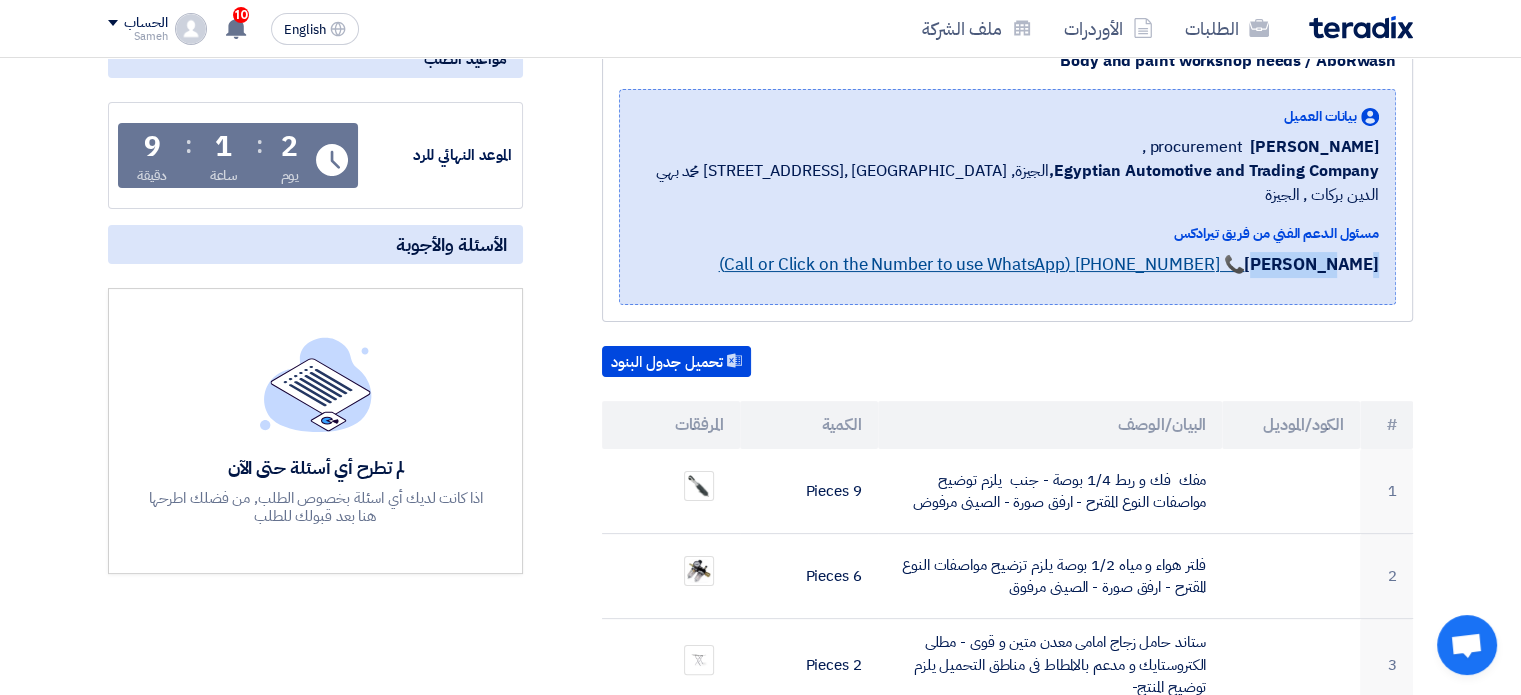 drag, startPoint x: 768, startPoint y: 235, endPoint x: 872, endPoint y: 235, distance: 104 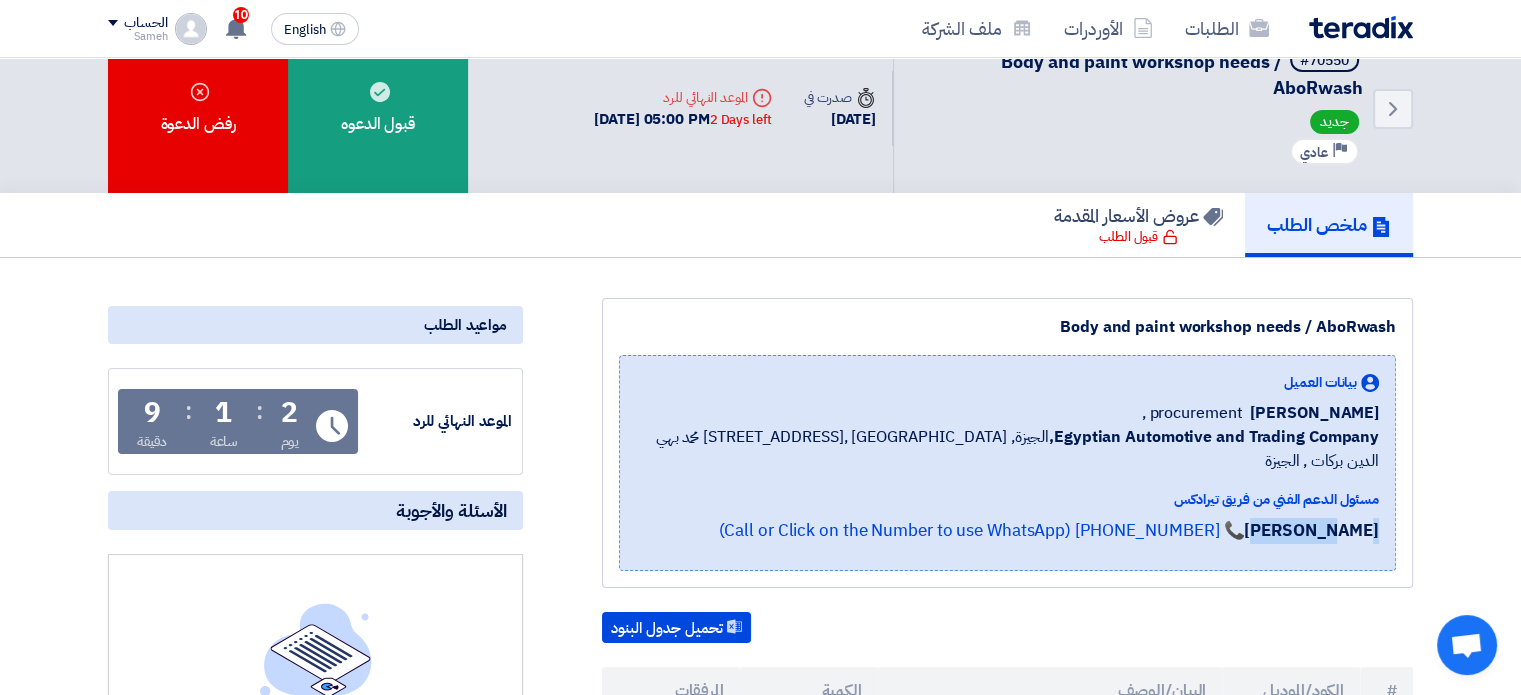 scroll, scrollTop: 0, scrollLeft: 0, axis: both 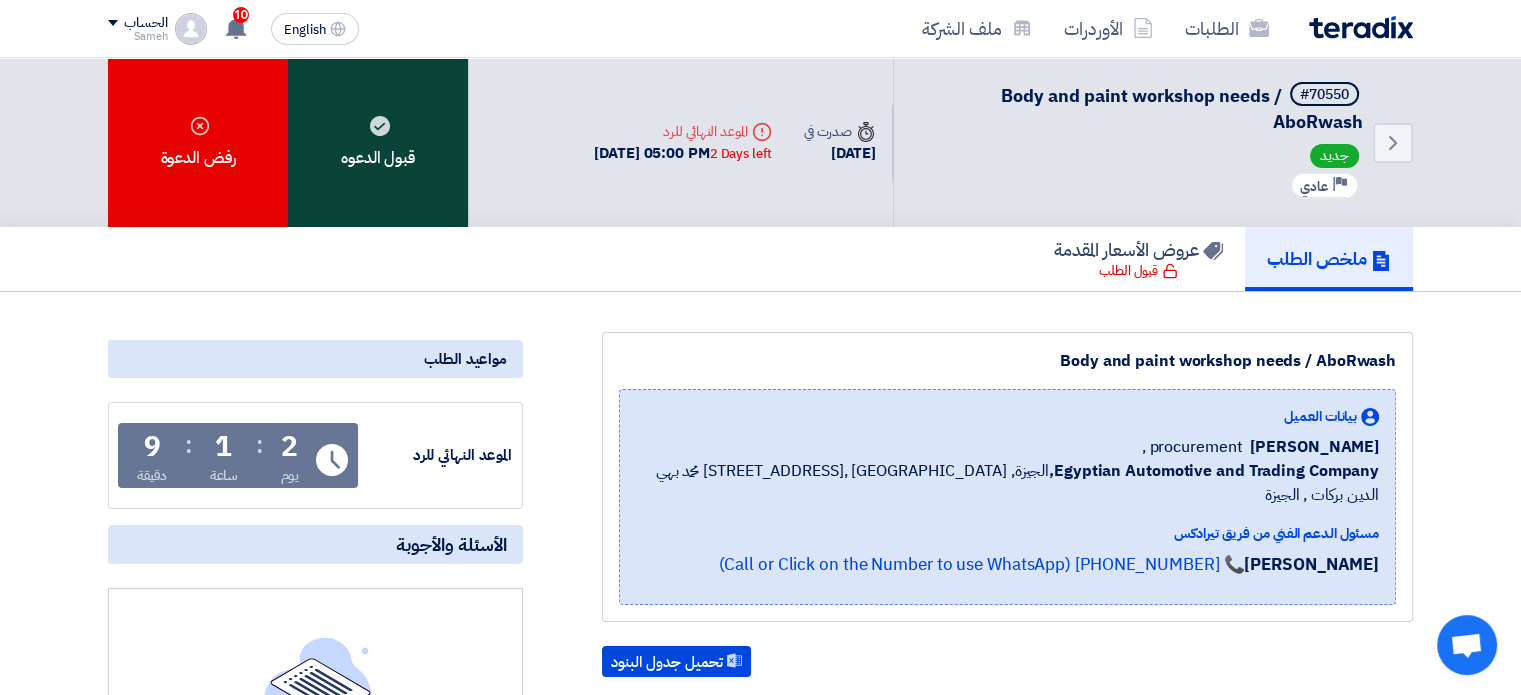 click on "قبول الدعوه" 